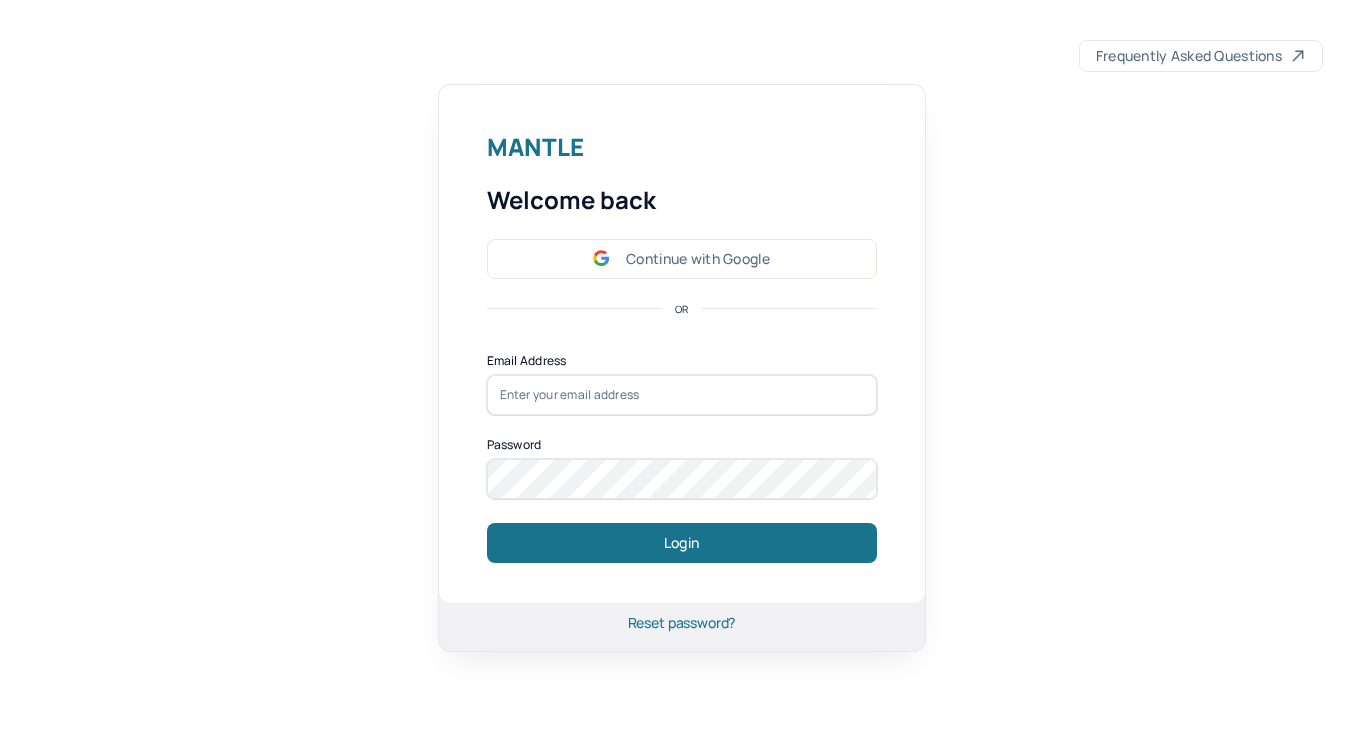 scroll, scrollTop: 0, scrollLeft: 0, axis: both 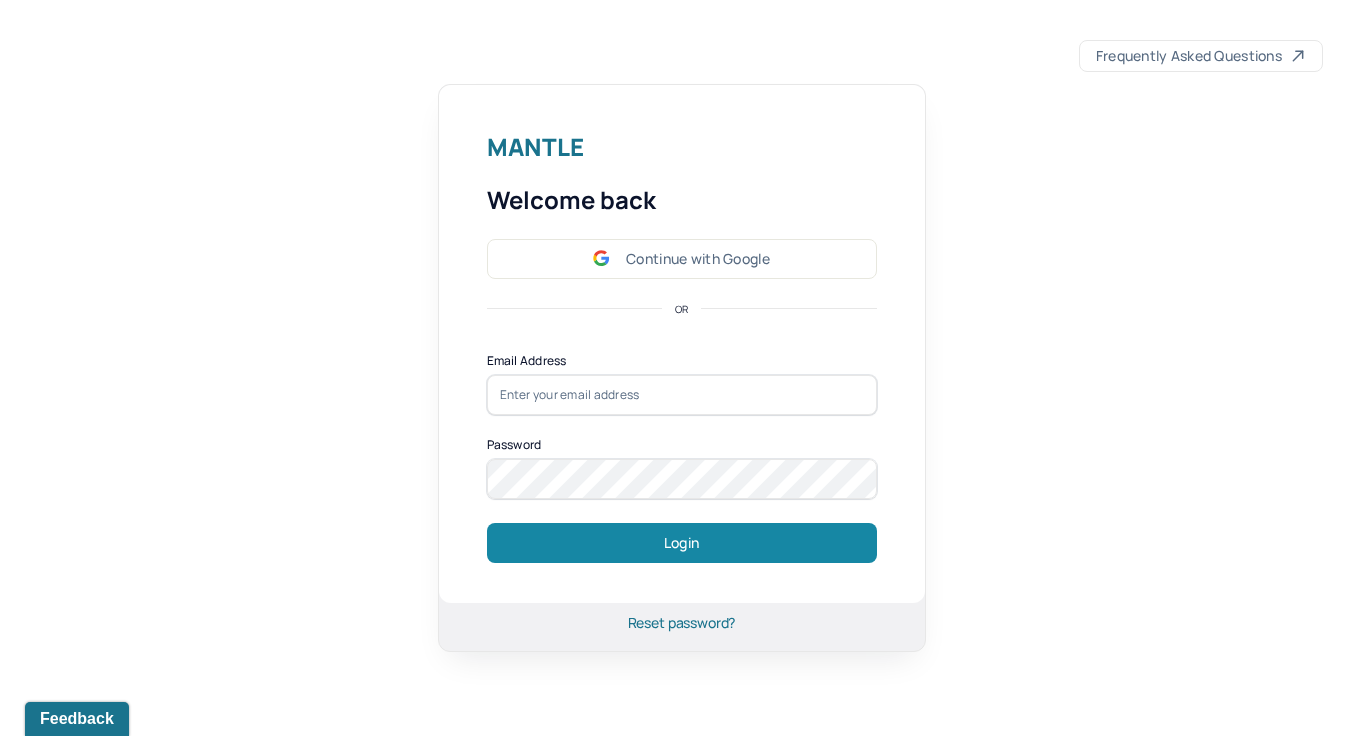 click on "Login" at bounding box center [682, 543] 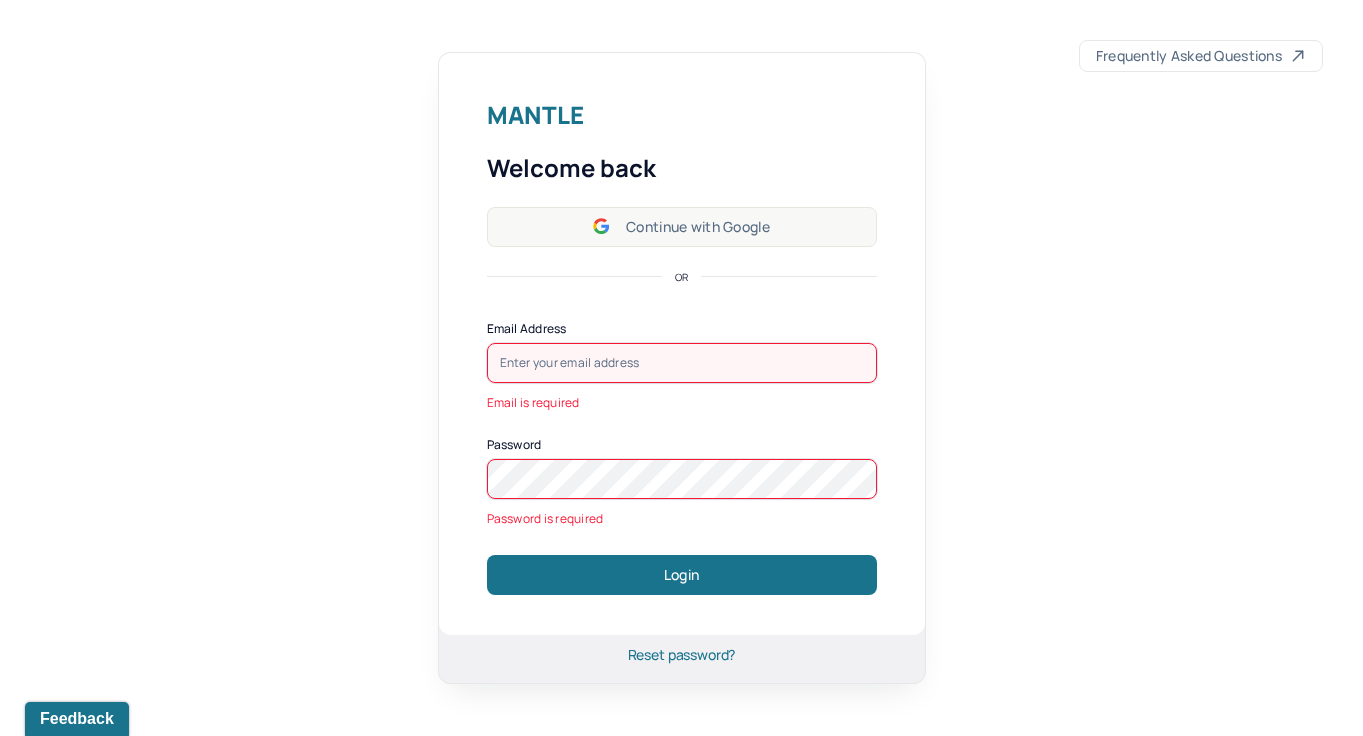 click on "Continue with Google" at bounding box center (682, 227) 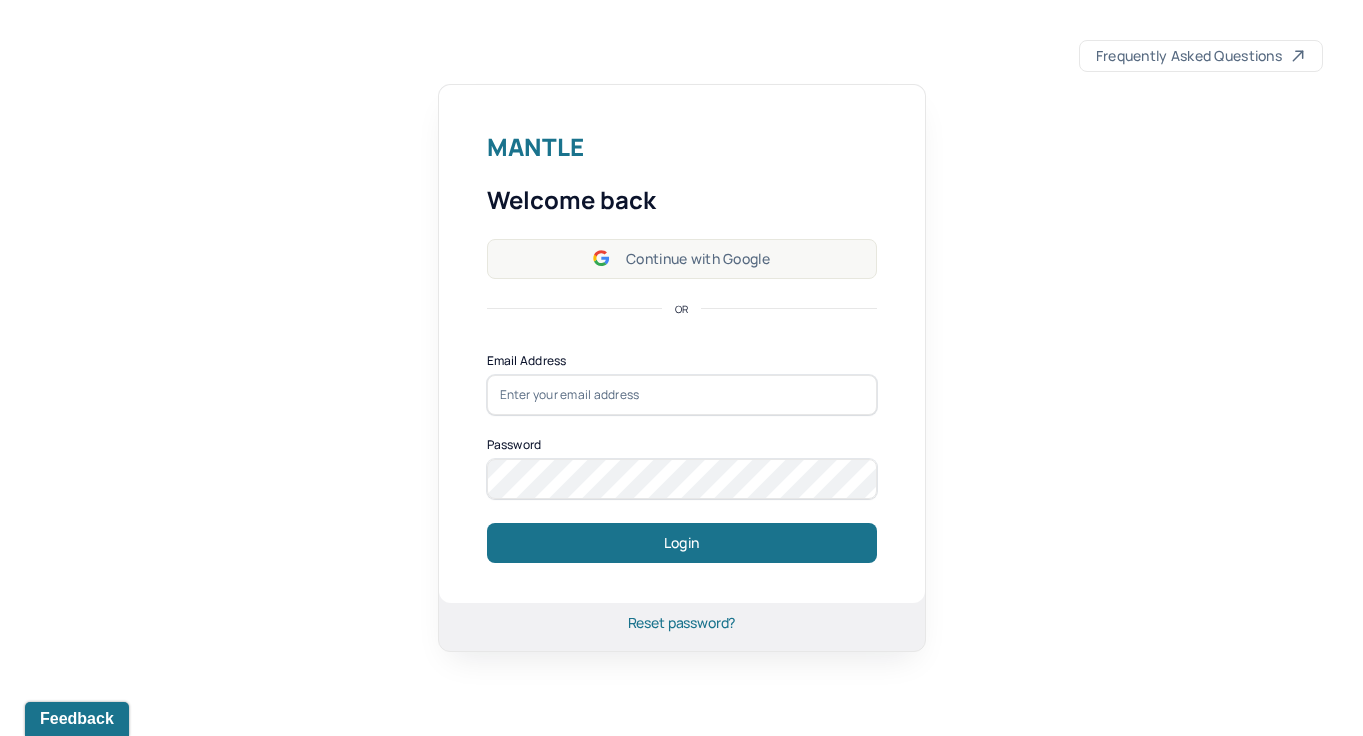 click on "Continue with Google" at bounding box center [682, 259] 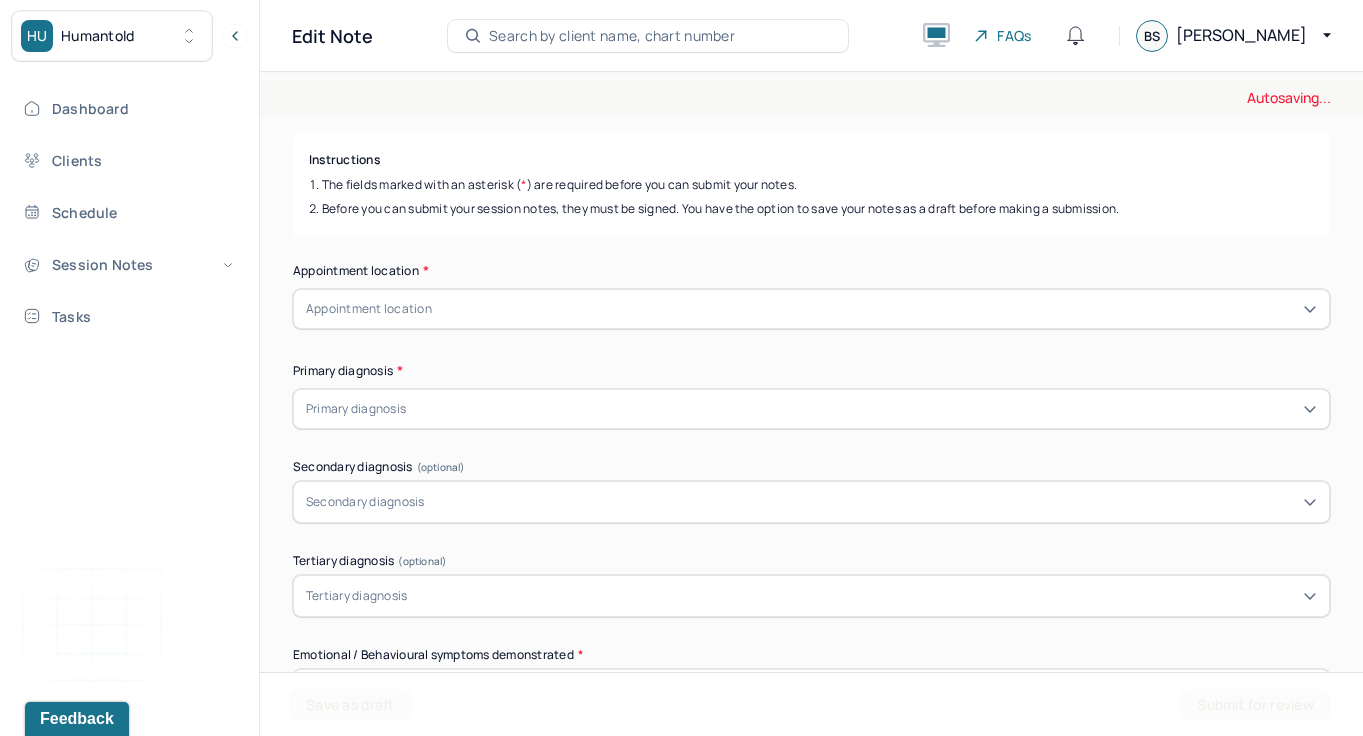 scroll, scrollTop: 0, scrollLeft: 0, axis: both 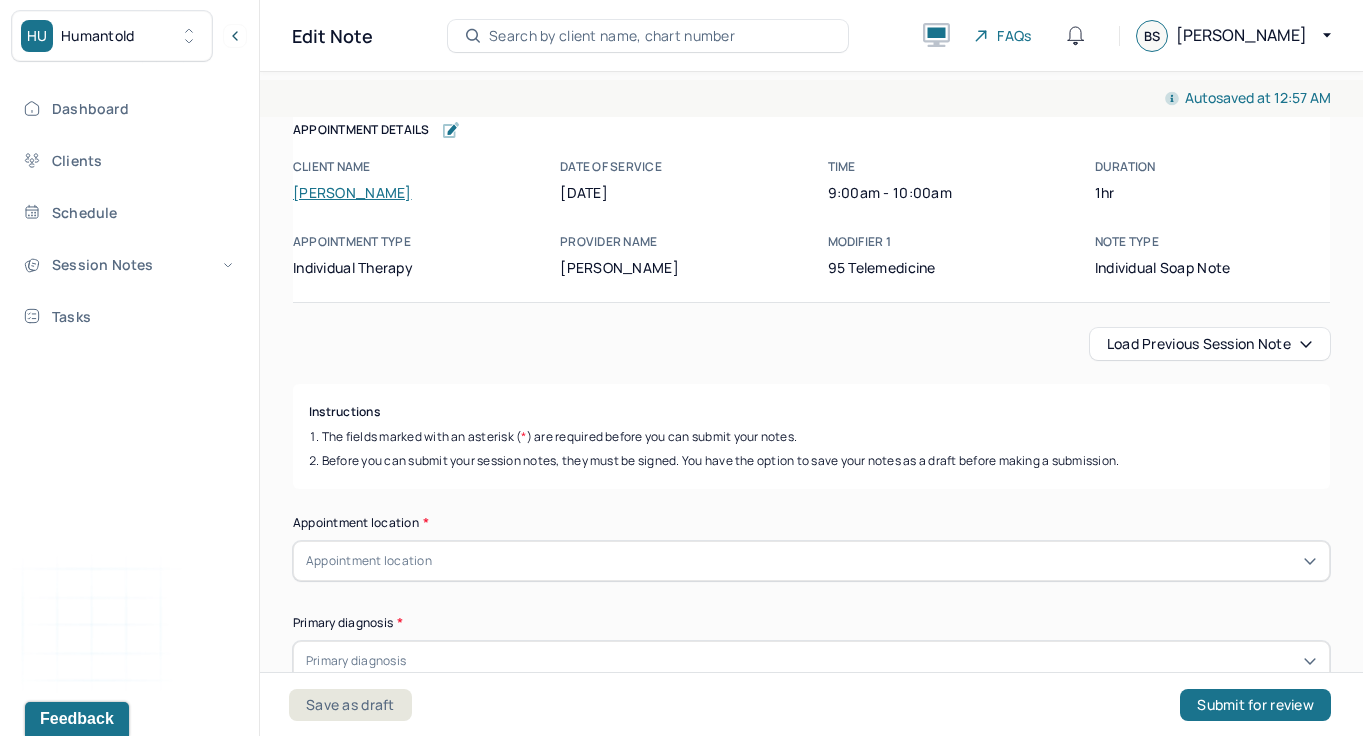 click on "Load previous session note" at bounding box center (1210, 344) 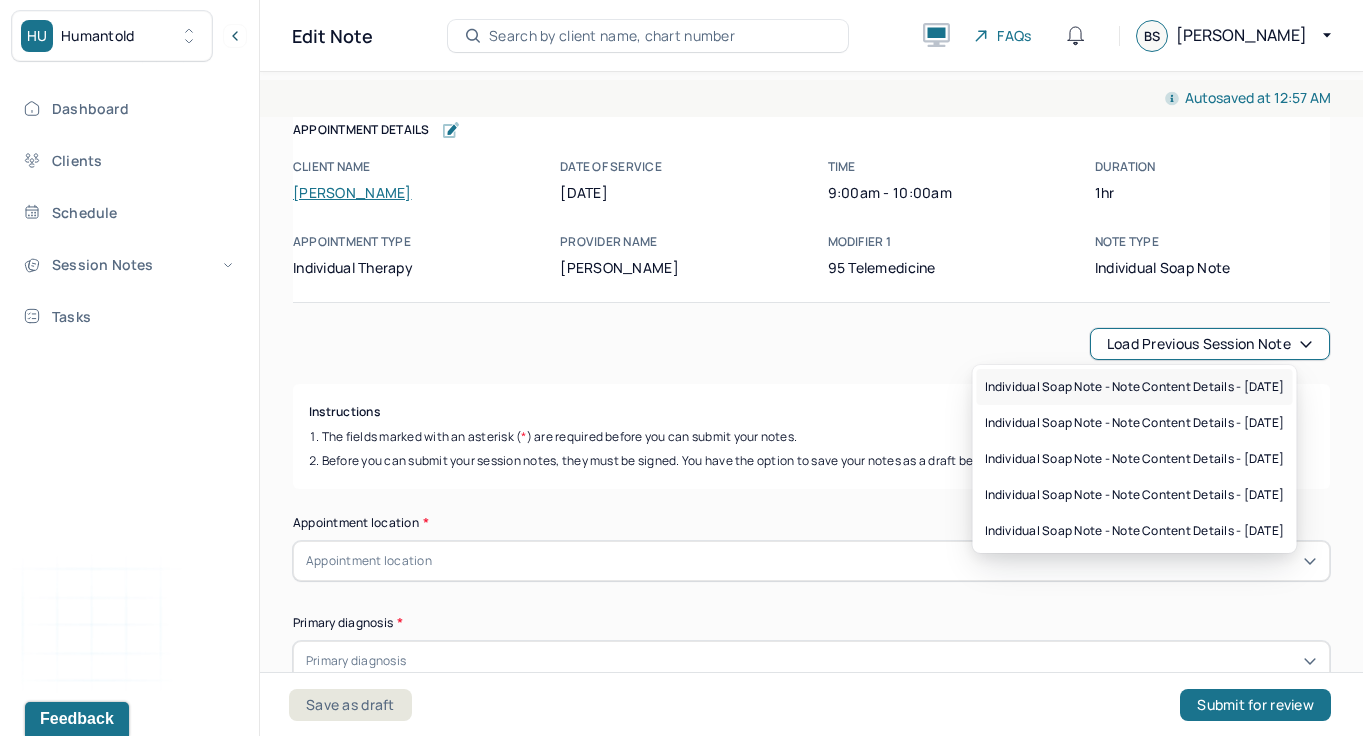 click on "Individual soap note   - Note content Details -   [DATE]" at bounding box center (1135, 387) 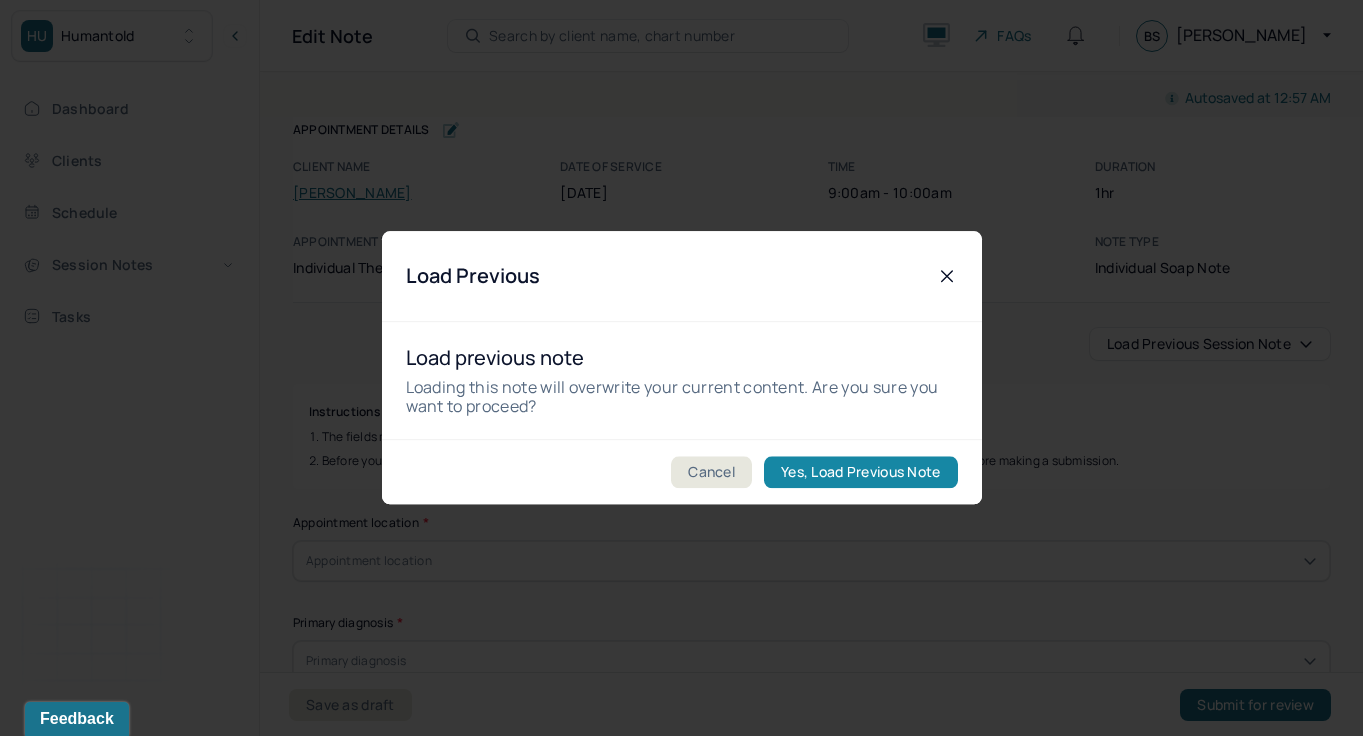 click on "Yes, Load Previous Note" at bounding box center [860, 473] 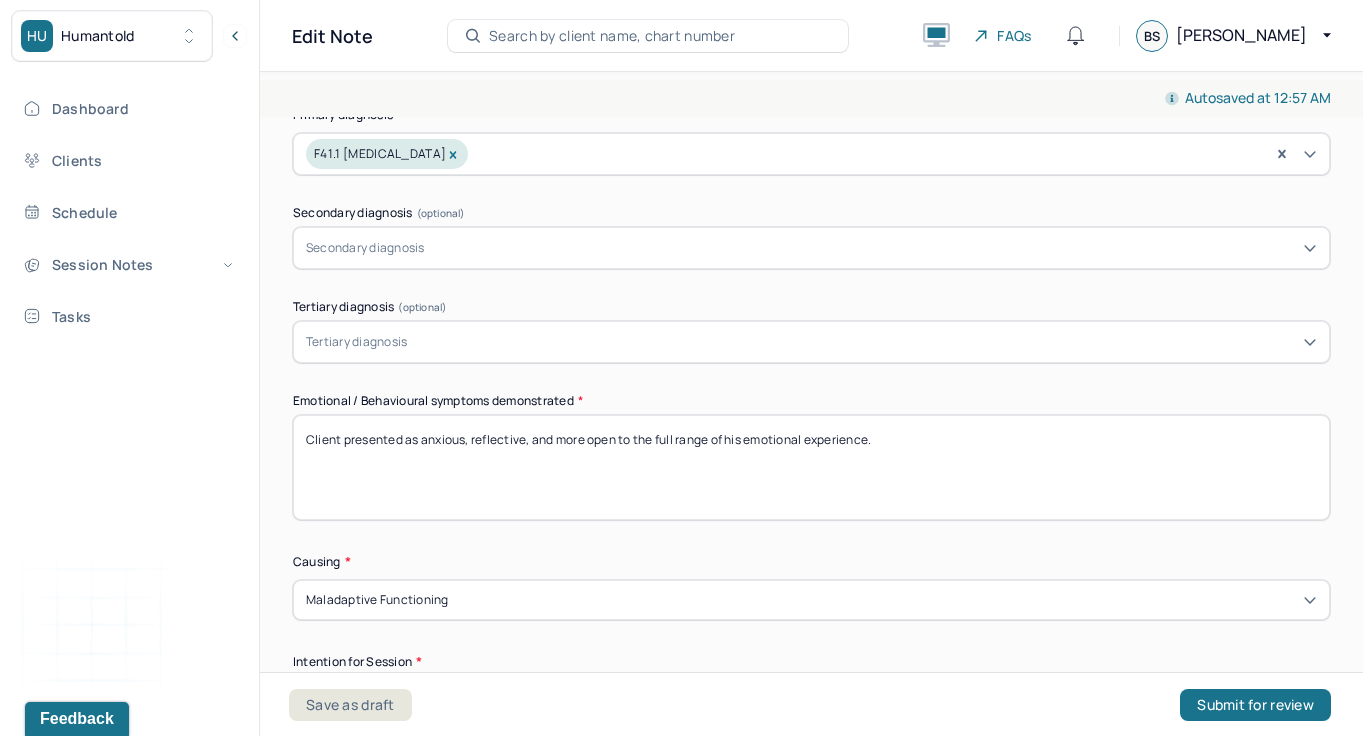 scroll, scrollTop: 509, scrollLeft: 0, axis: vertical 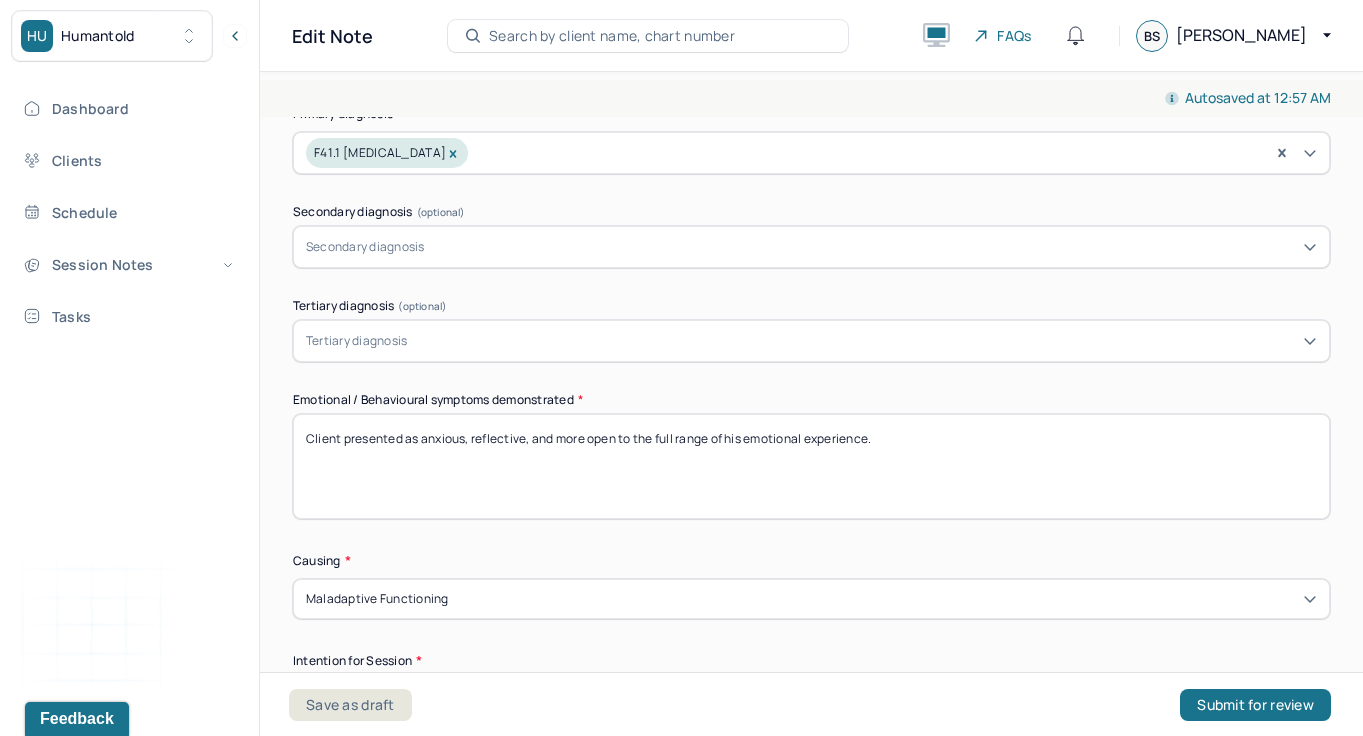 drag, startPoint x: 910, startPoint y: 447, endPoint x: 420, endPoint y: 439, distance: 490.0653 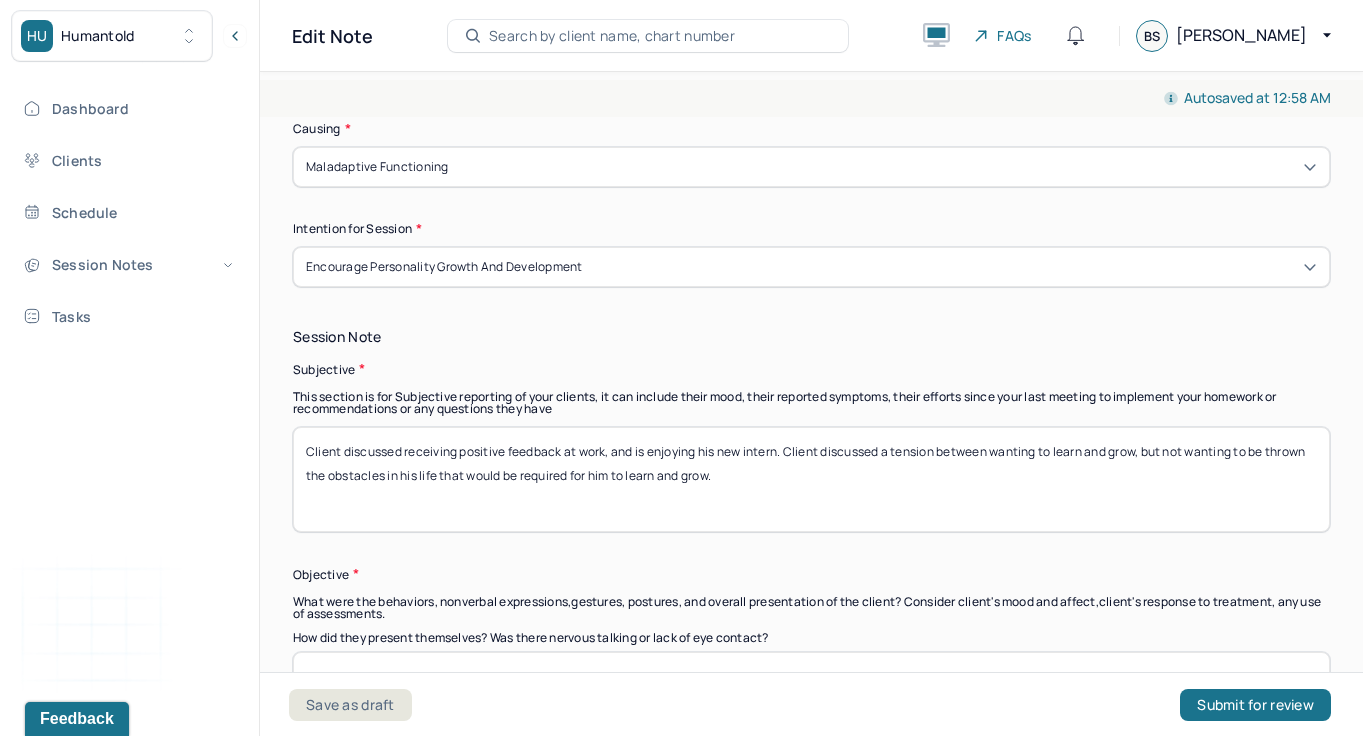 scroll, scrollTop: 947, scrollLeft: 0, axis: vertical 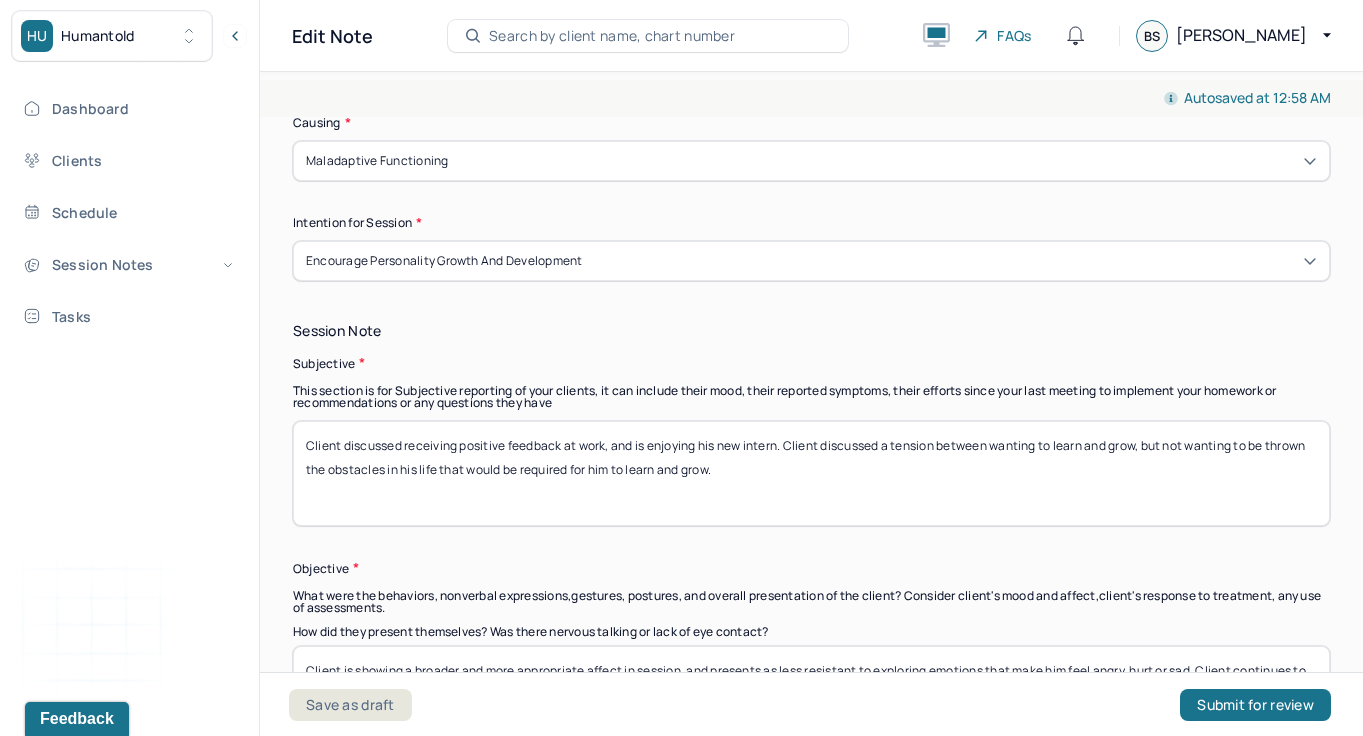 type on "Client presented as friendly, anxious, and warm-hearted." 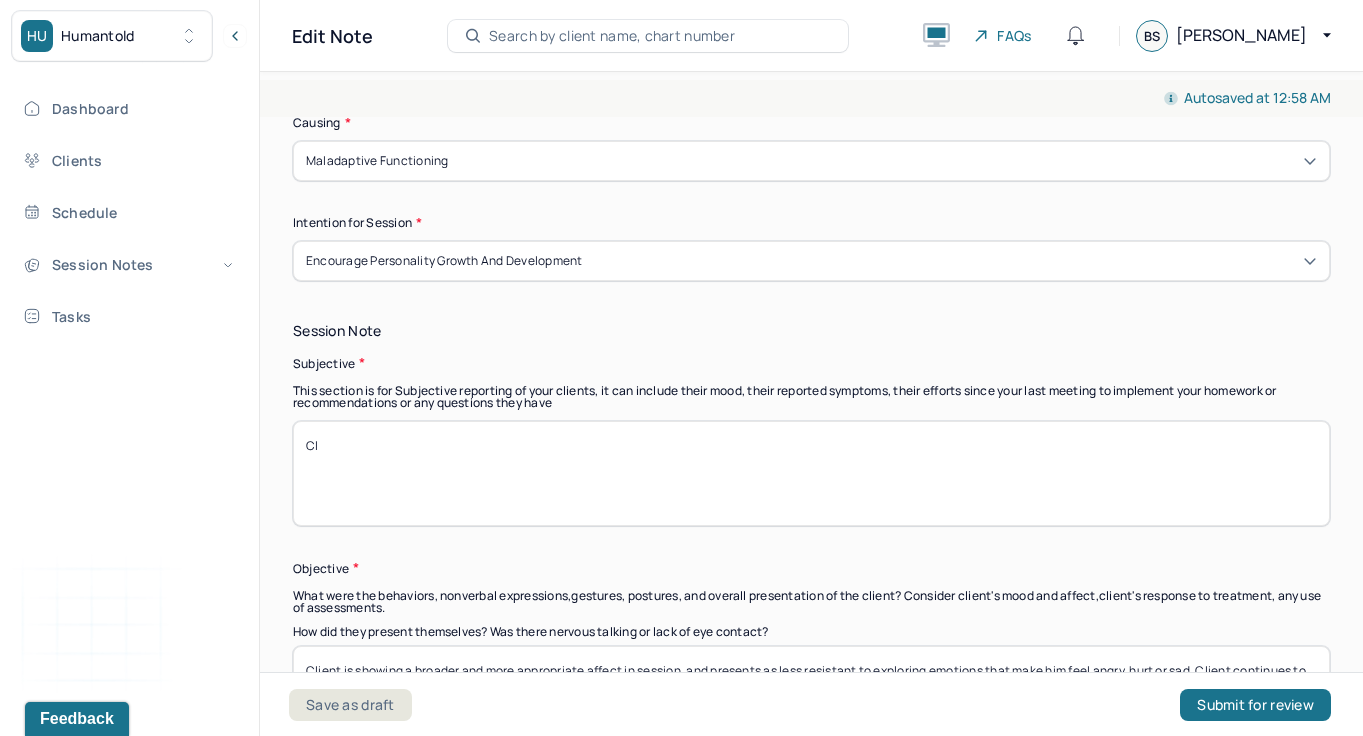 type on "C" 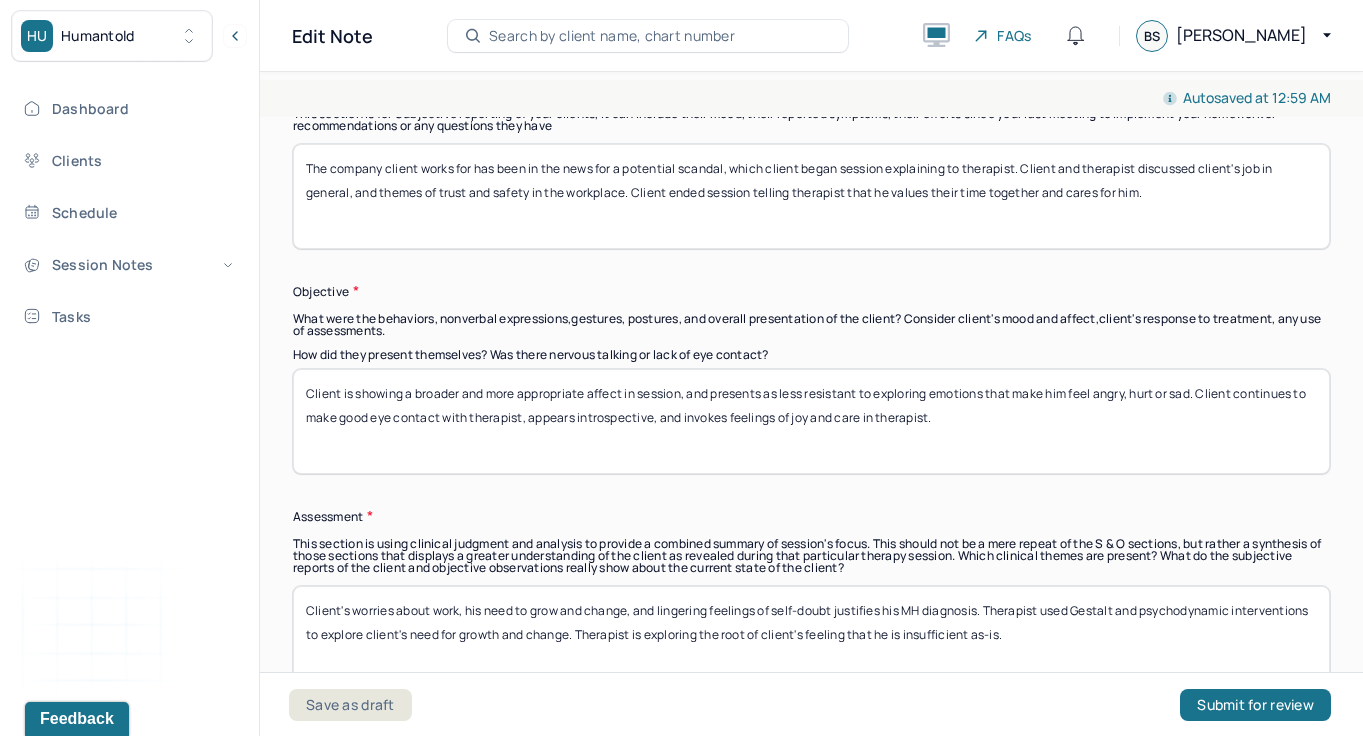 scroll, scrollTop: 1281, scrollLeft: 0, axis: vertical 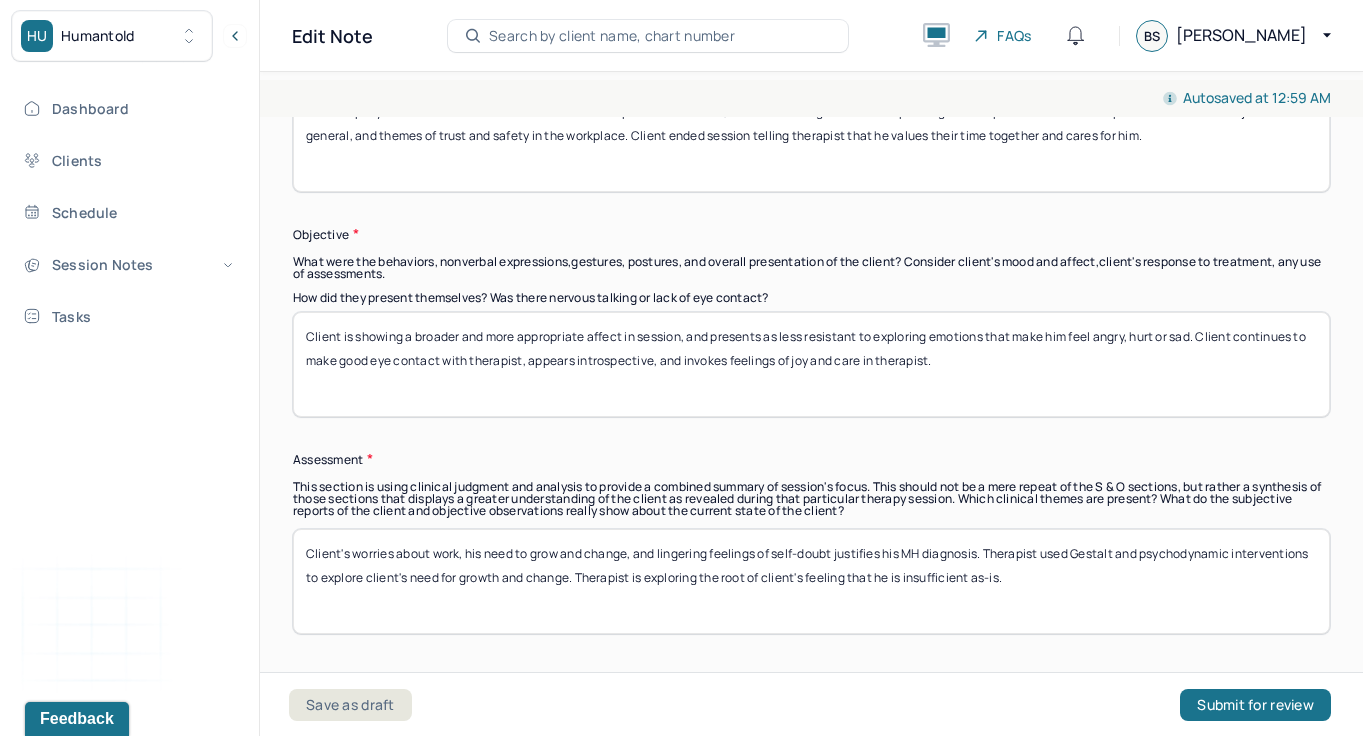 type on "The company client works for has been in the news for a potential scandal, which client began session explaining to therapist. Client and therapist discussed client's job in general, and themes of trust and safety in the workplace. Client ended session telling therapist that he values their time together and cares for him." 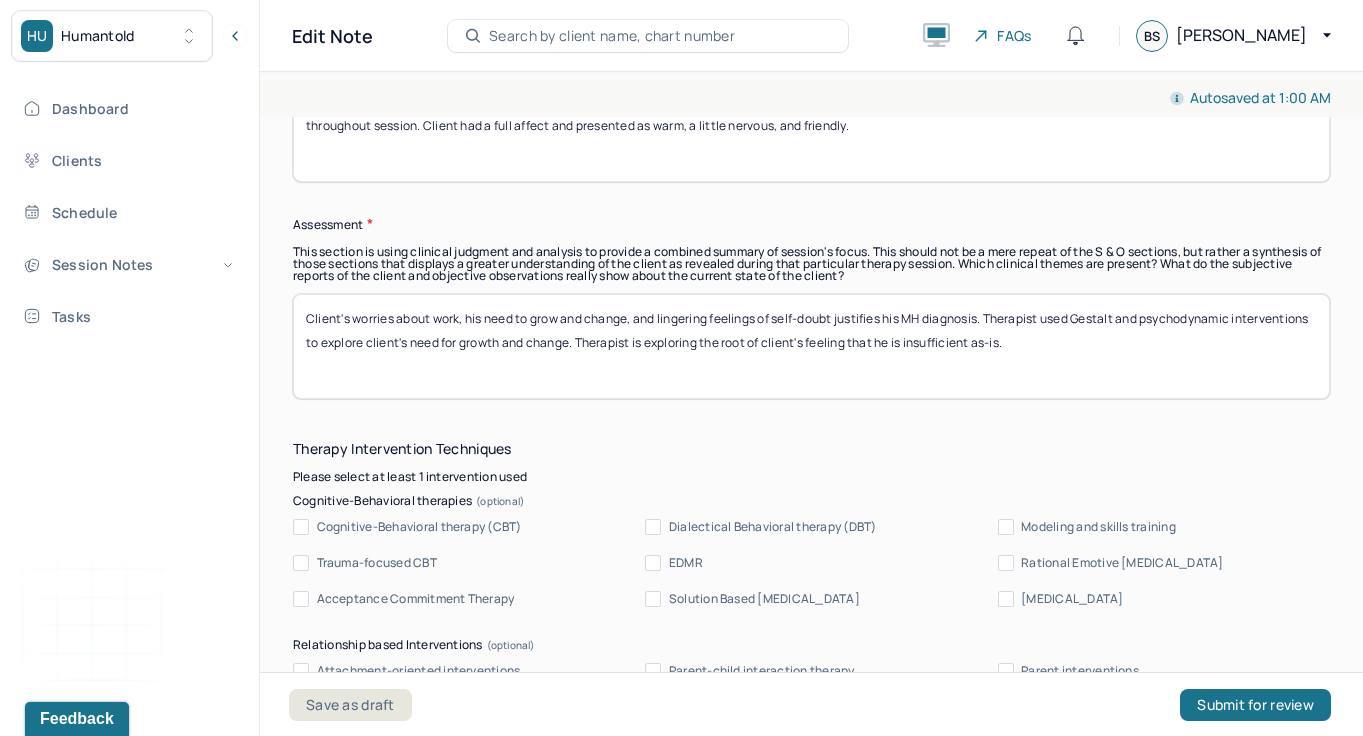 scroll, scrollTop: 1517, scrollLeft: 0, axis: vertical 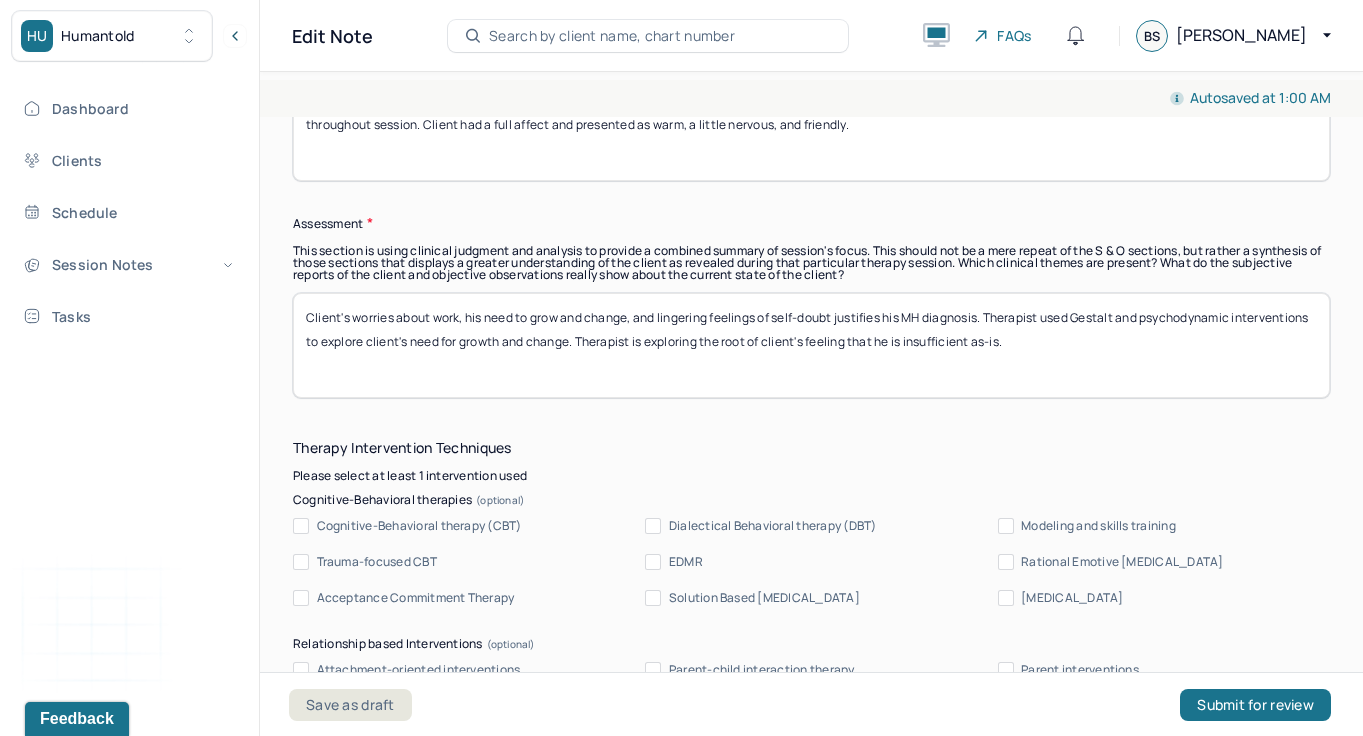 type on "Client and therapist did not dig too deeply this session, and focused largely on external factors. However, feelings of closeness between client and therapist were named throughout session. Client had a full affect and presented as warm, a little nervous, and friendly." 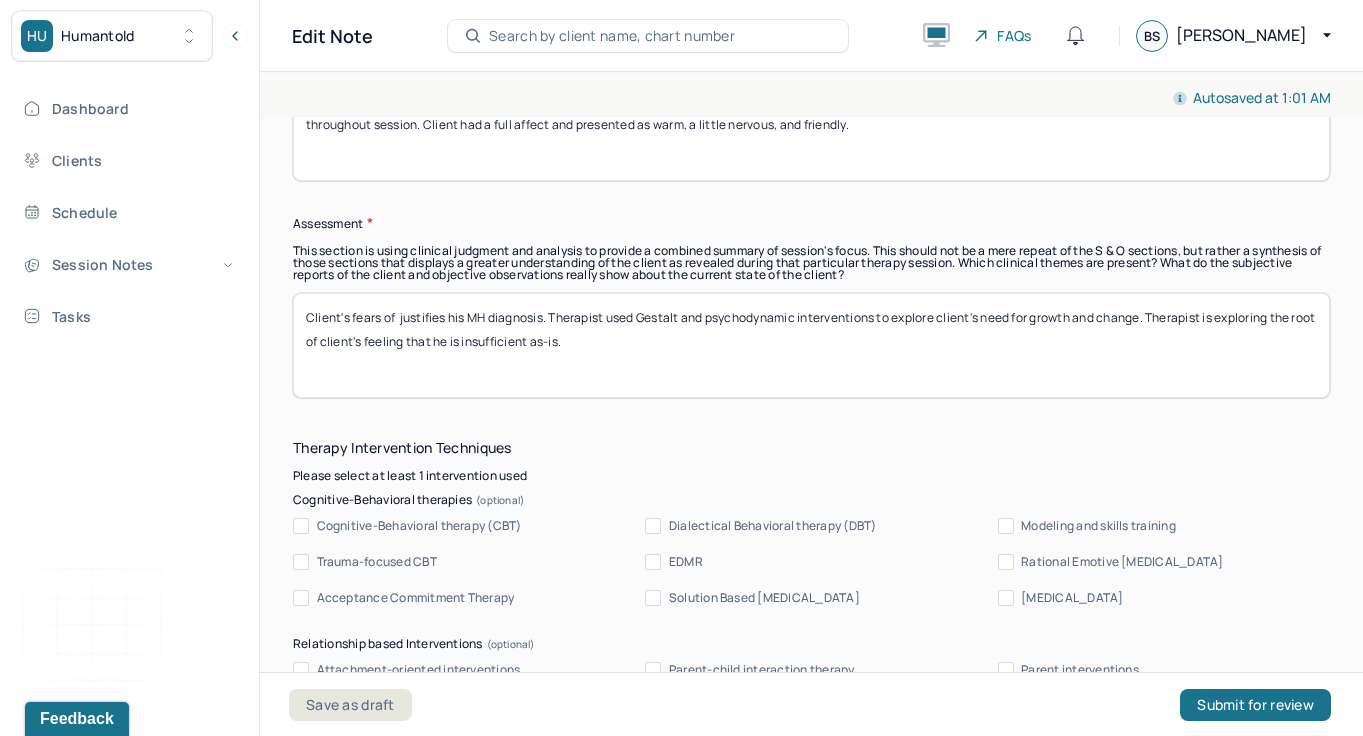 click on "Client's fears of  justifies his MH diagnosis. Therapist used Gestalt and psychodynamic interventions to explore client's need for growth and change. Therapist is exploring the root of client's feeling that he is insufficient as-is." at bounding box center [811, 345] 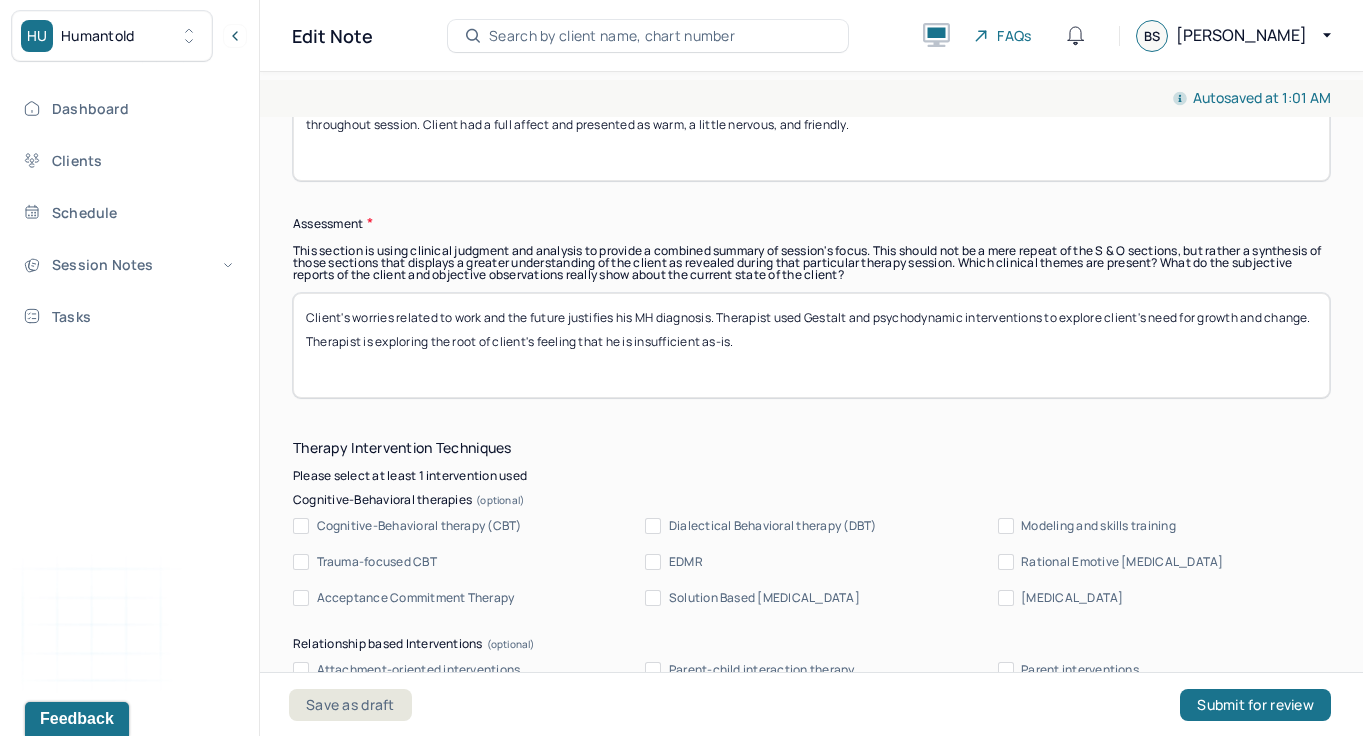 click on "Client's fears of  justifies his MH diagnosis. Therapist used Gestalt and psychodynamic interventions to explore client's need for growth and change. Therapist is exploring the root of client's feeling that he is insufficient as-is." at bounding box center (811, 345) 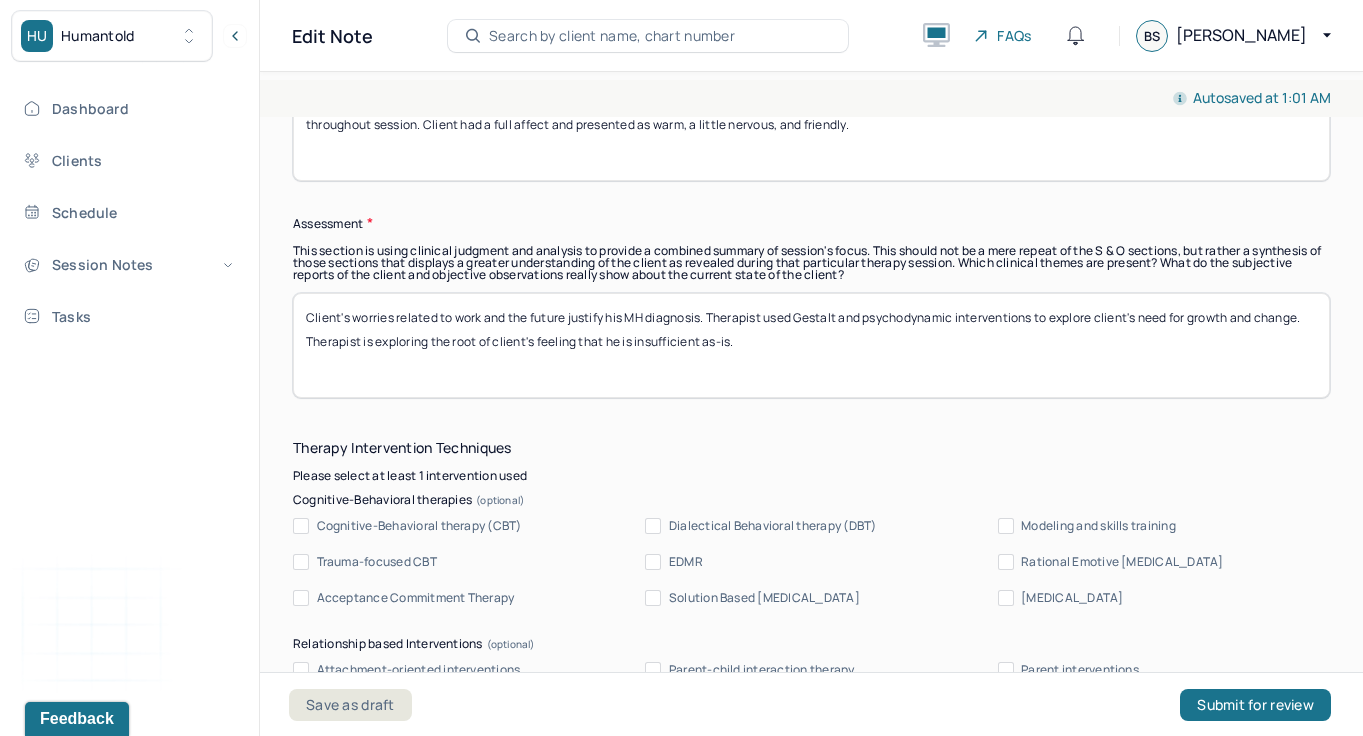 drag, startPoint x: 792, startPoint y: 356, endPoint x: 1100, endPoint y: 314, distance: 310.85043 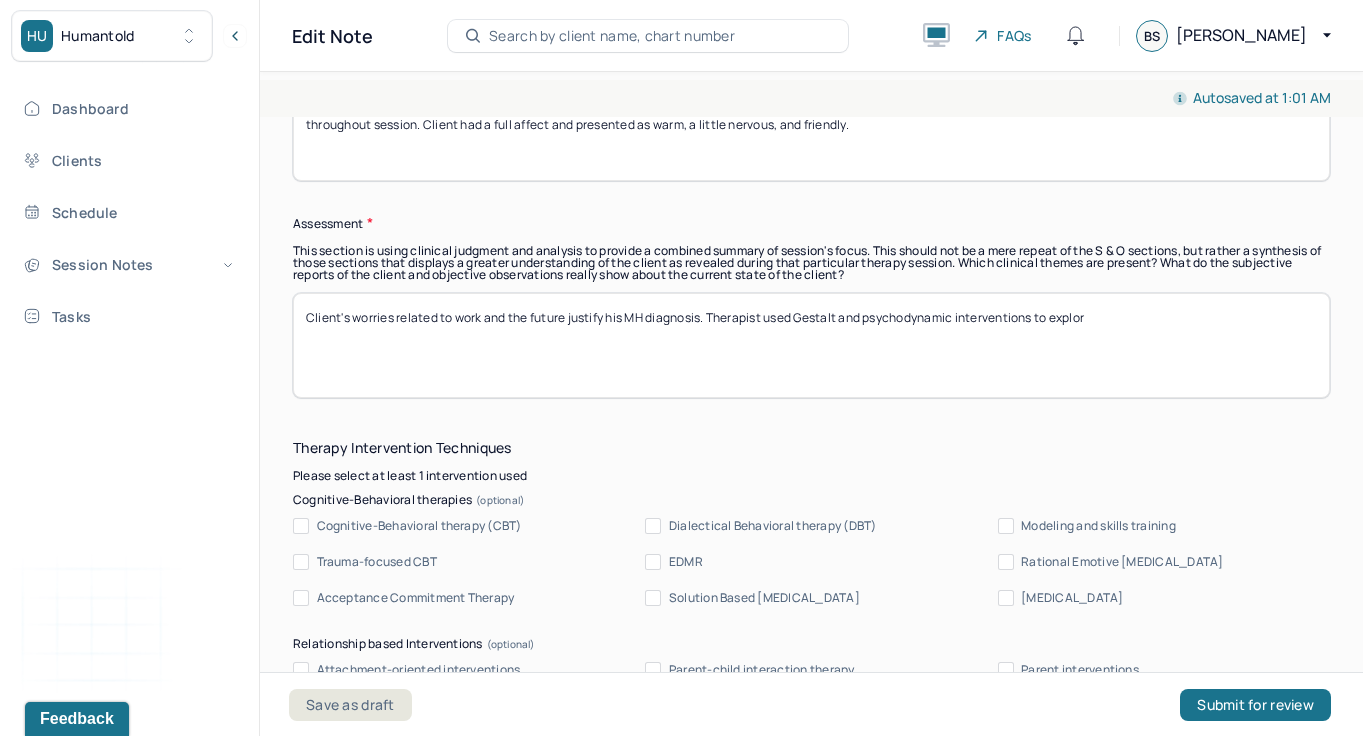 drag, startPoint x: 1139, startPoint y: 324, endPoint x: 844, endPoint y: 314, distance: 295.16943 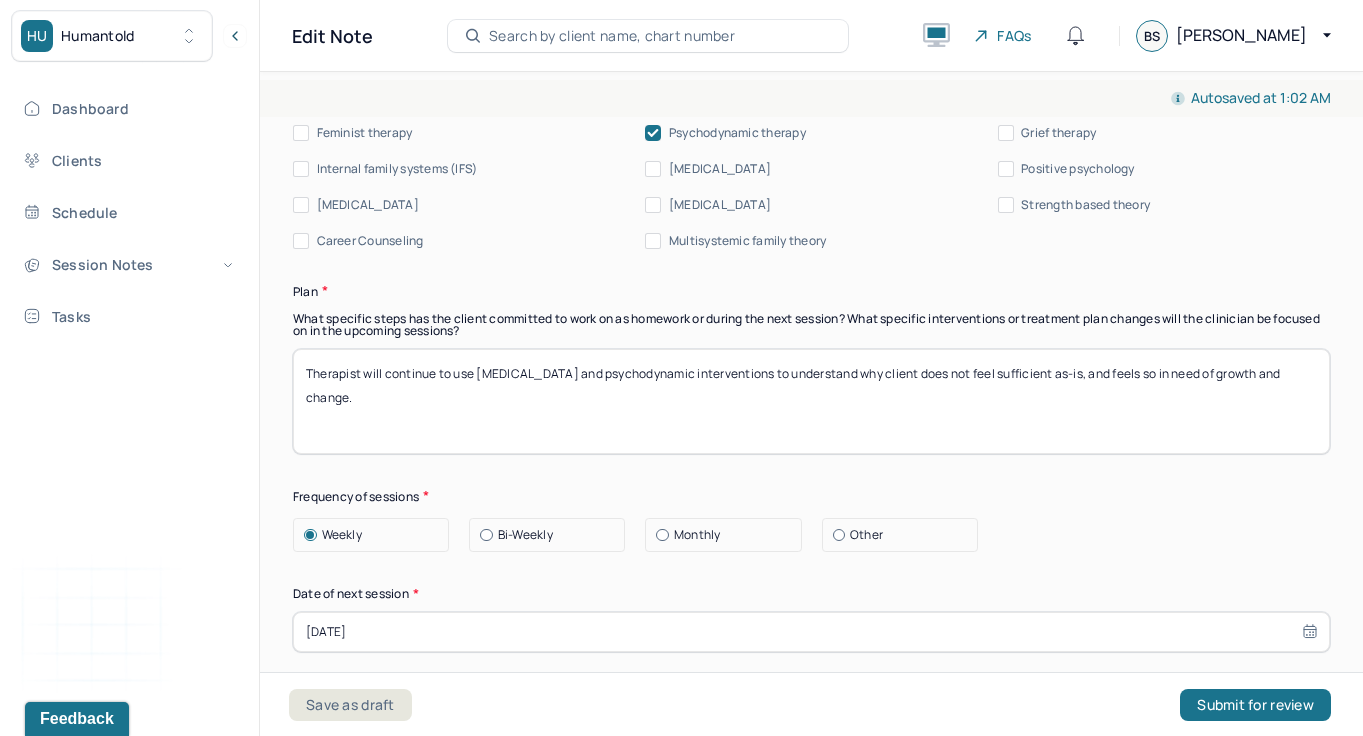 scroll, scrollTop: 2171, scrollLeft: 0, axis: vertical 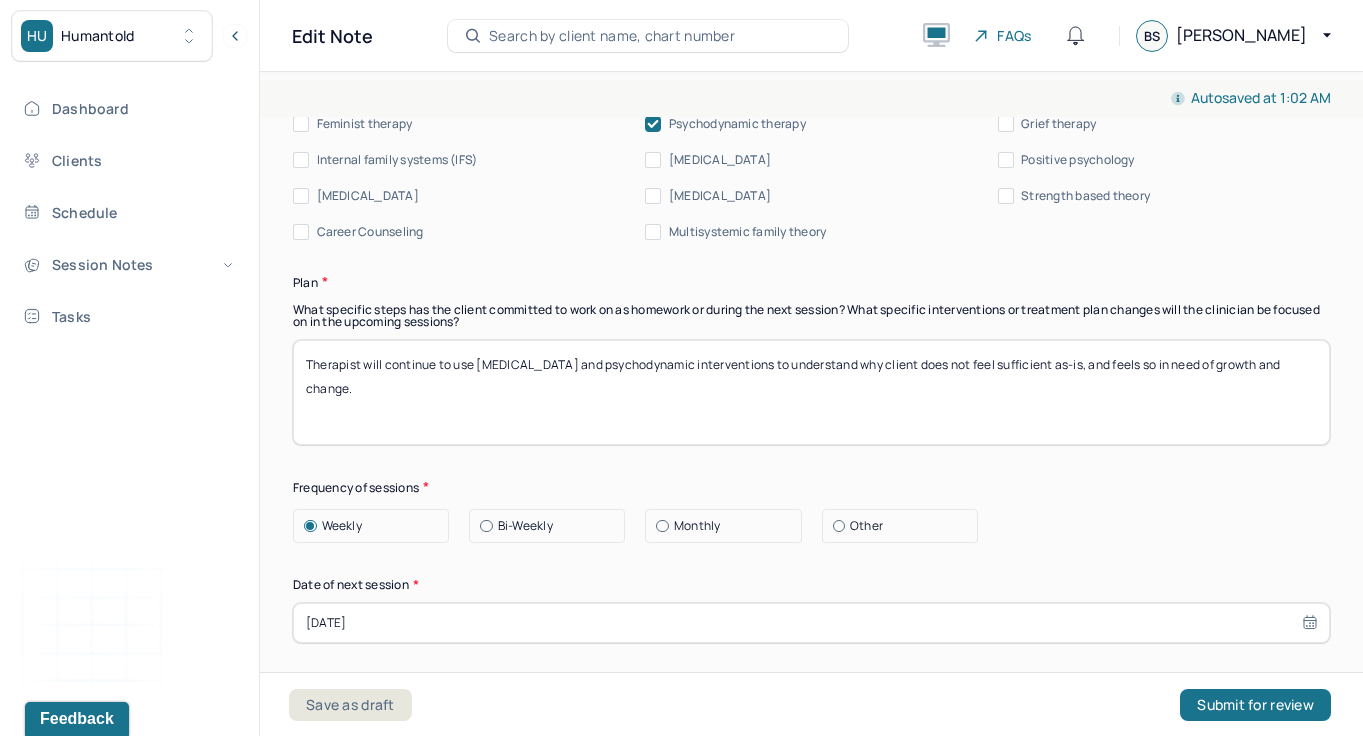 type on "Client's worries related to work and the future justify his MH diagnosis. Therapist used Gestalt interventions to learn about external factors surrounding client while naming and taking note of client's somatic experience. Even though the session did not dig deeply into client's personal life, client remained aware of his somatic and relational experience throughout." 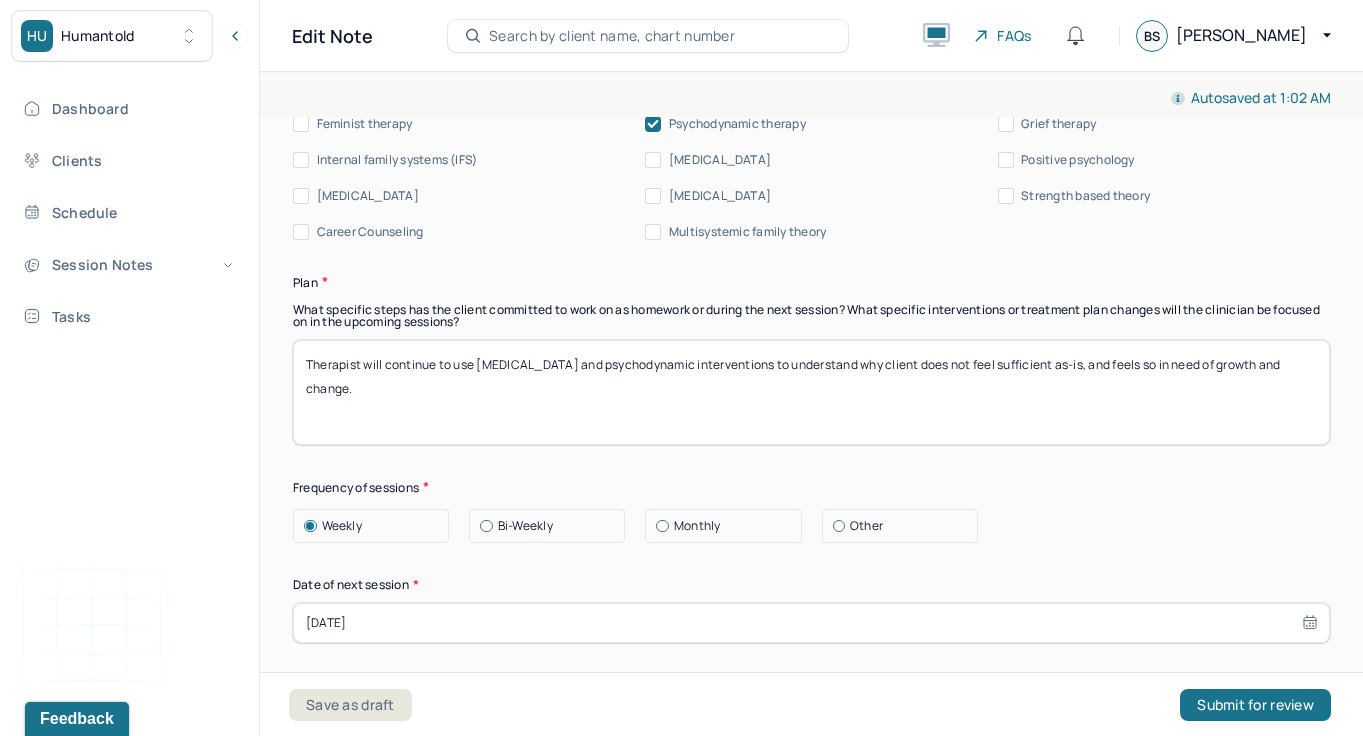 drag, startPoint x: 405, startPoint y: 417, endPoint x: 782, endPoint y: 358, distance: 381.58878 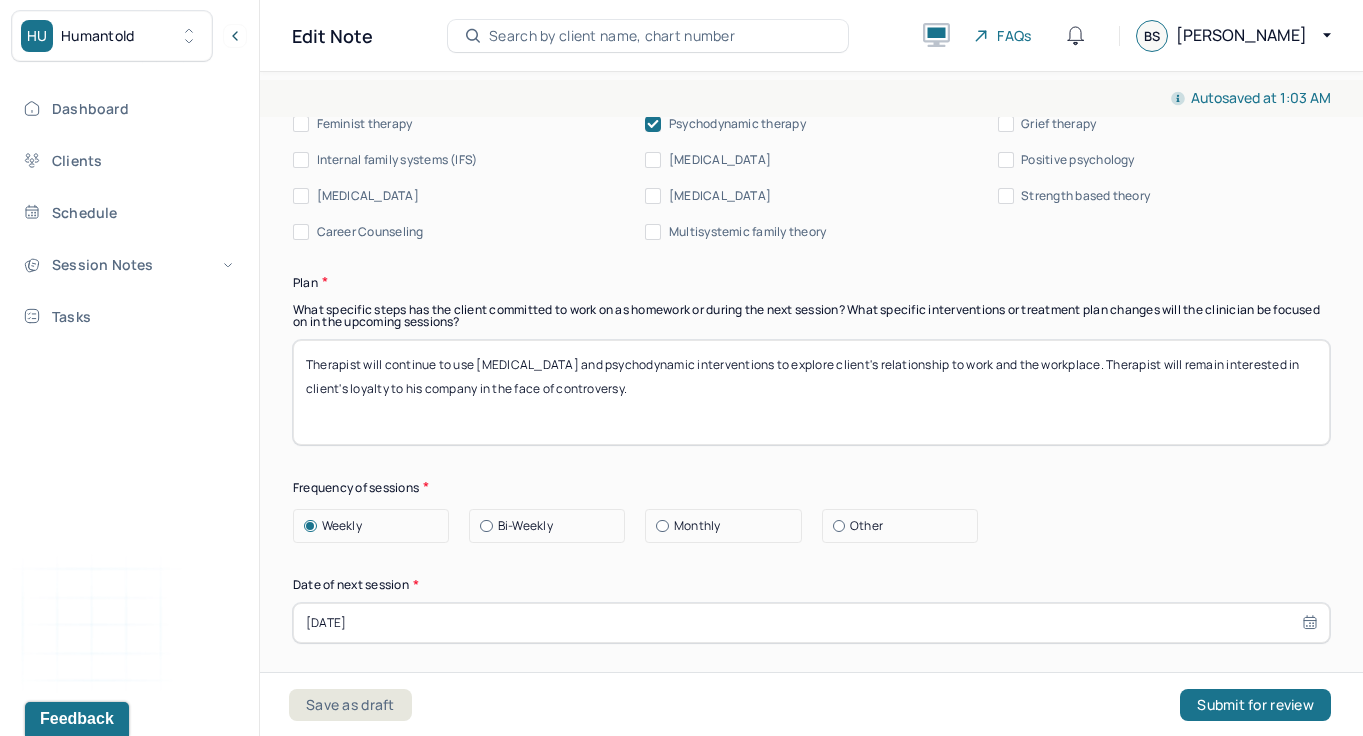 scroll, scrollTop: 2452, scrollLeft: 0, axis: vertical 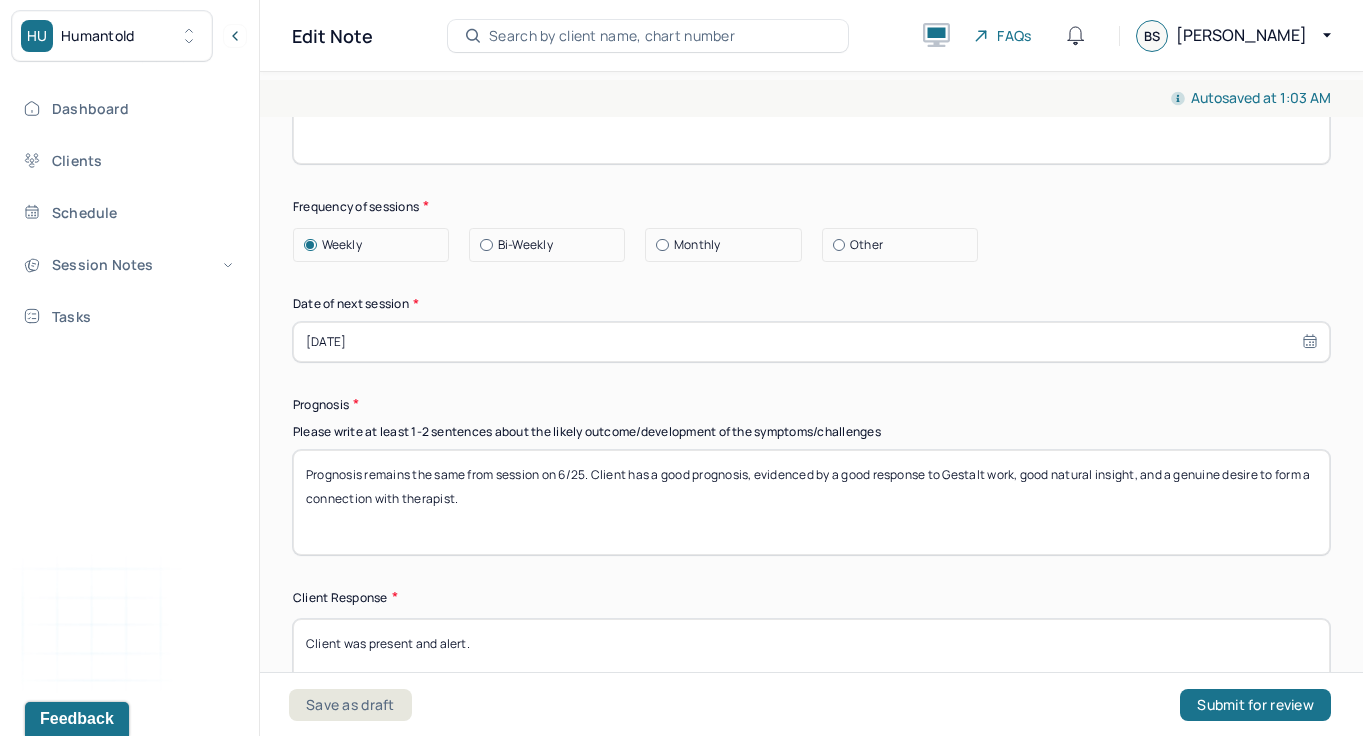type on "Therapist will continue to use [MEDICAL_DATA] and psychodynamic interventions to explore client's relationship to work and the workplace. Therapist will remain interested in client's loyalty to his company in the face of controversy." 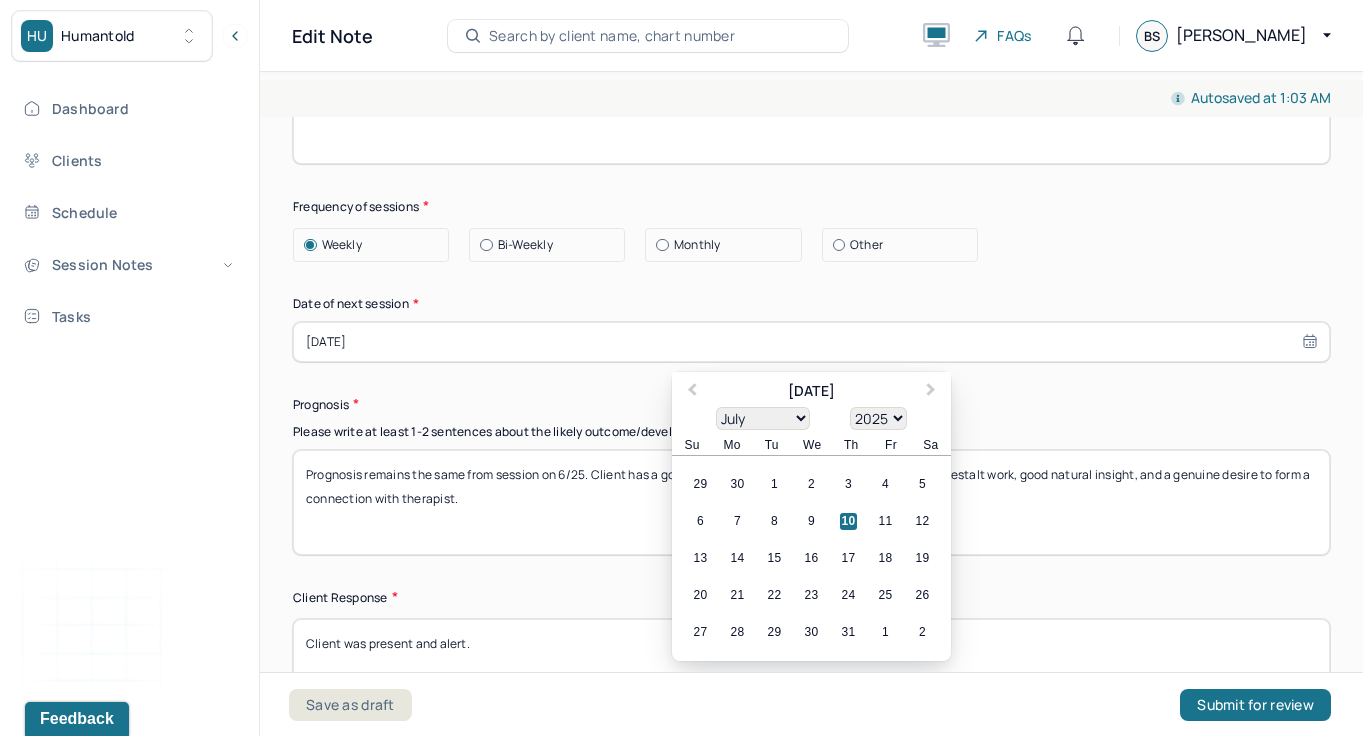 click on "[DATE]" at bounding box center [811, 342] 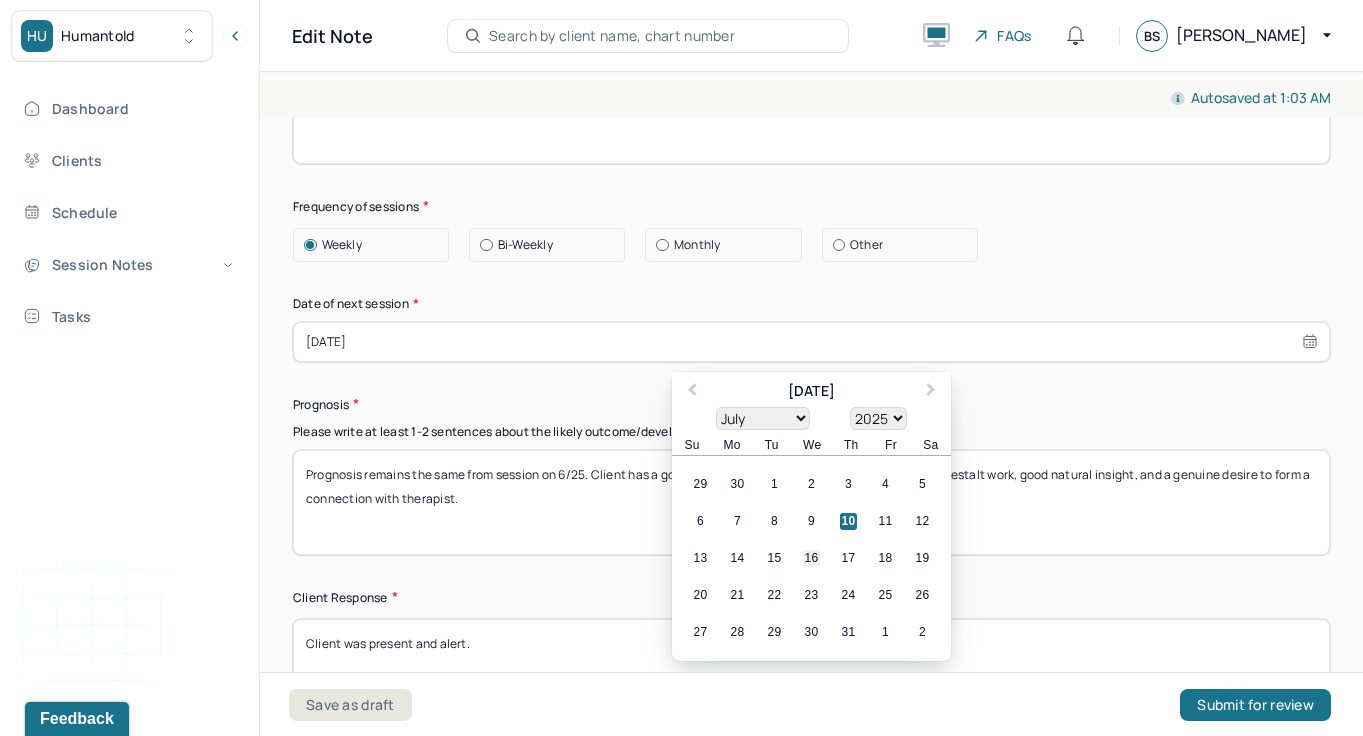 click on "16" at bounding box center [811, 558] 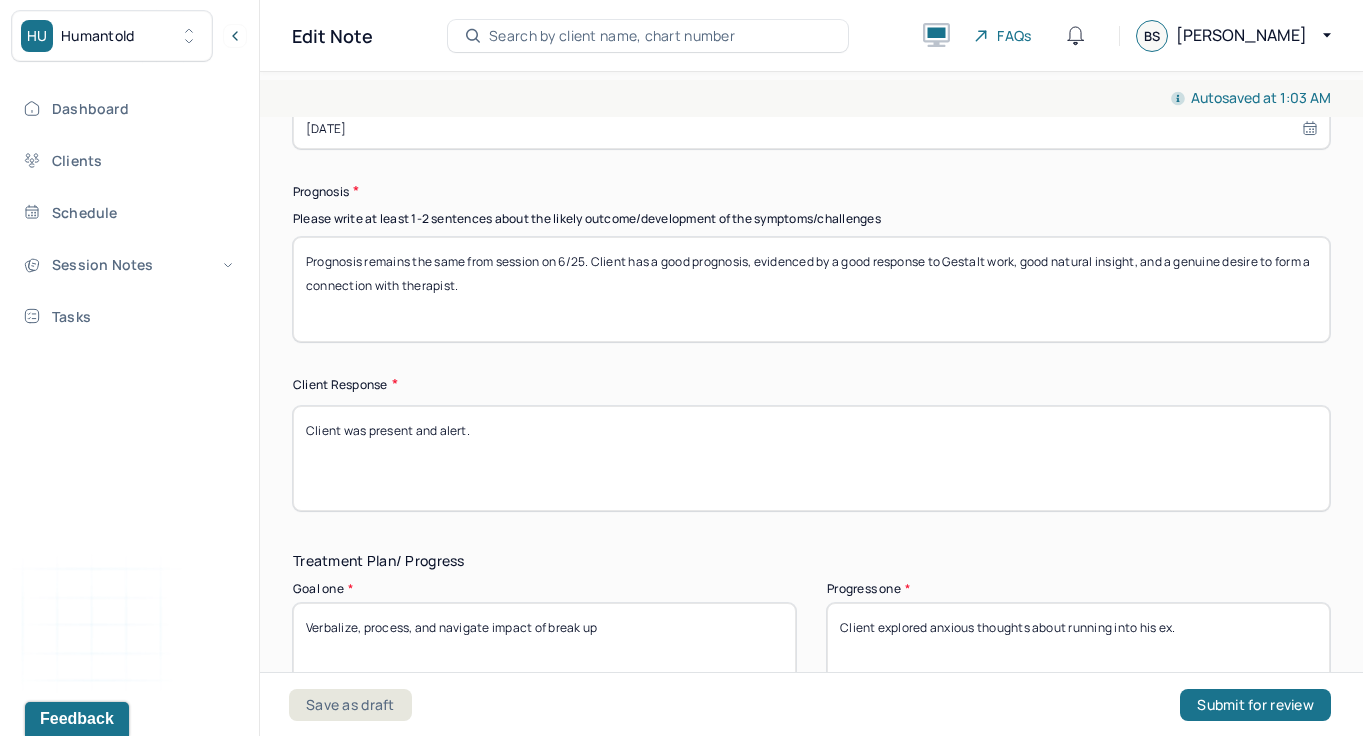scroll, scrollTop: 2667, scrollLeft: 0, axis: vertical 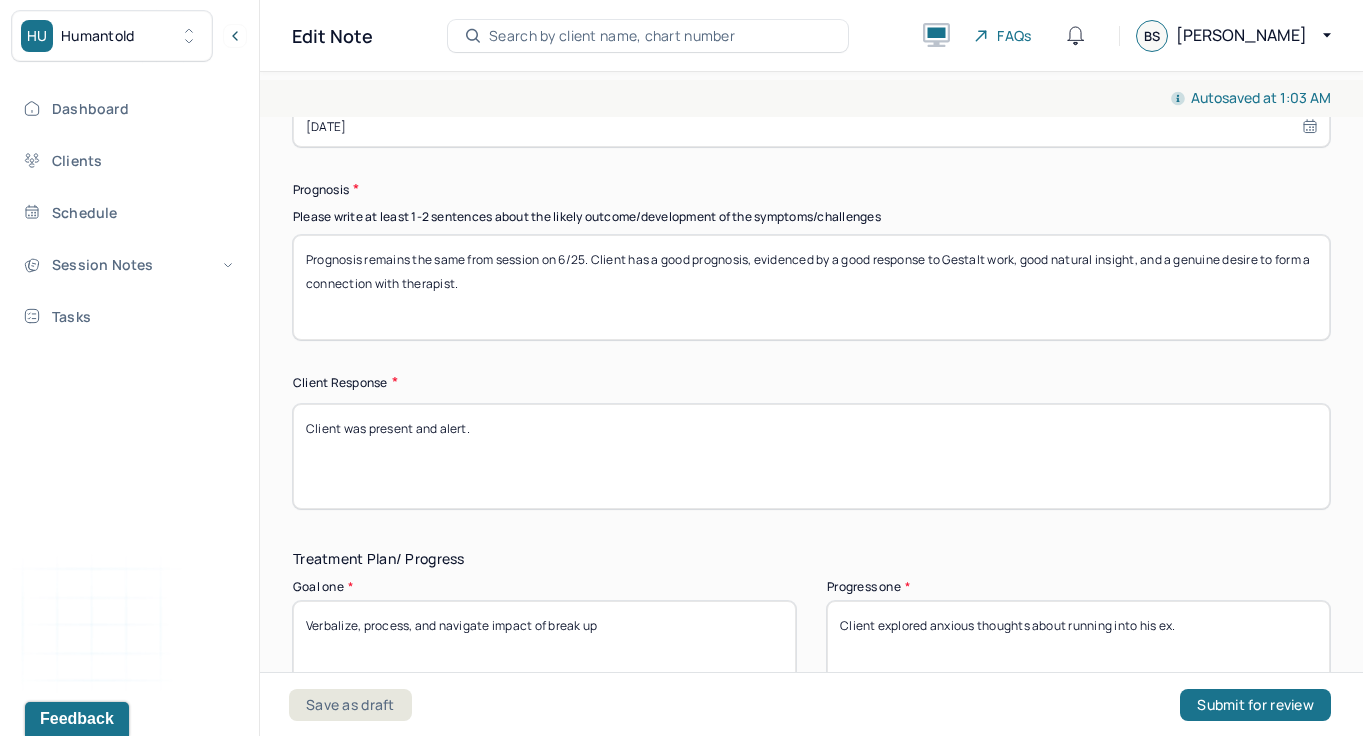 click on "Prognosis remains the same from session on 6/25. Client has a good prognosis, evidenced by a good response to Gestalt work, good natural insight, and a genuine desire to form a connection with therapist." at bounding box center (811, 287) 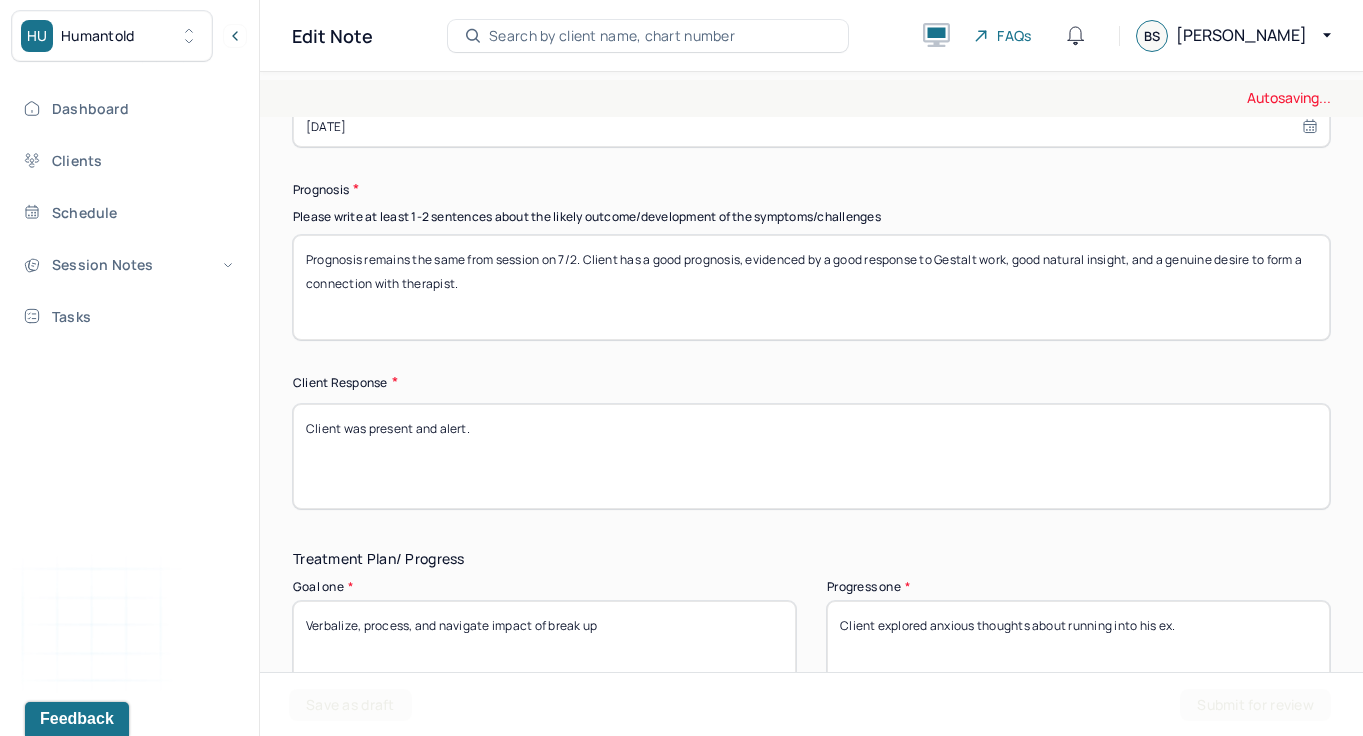 type on "Prognosis remains the same from session on 7/2. Client has a good prognosis, evidenced by a good response to Gestalt work, good natural insight, and a genuine desire to form a connection with therapist." 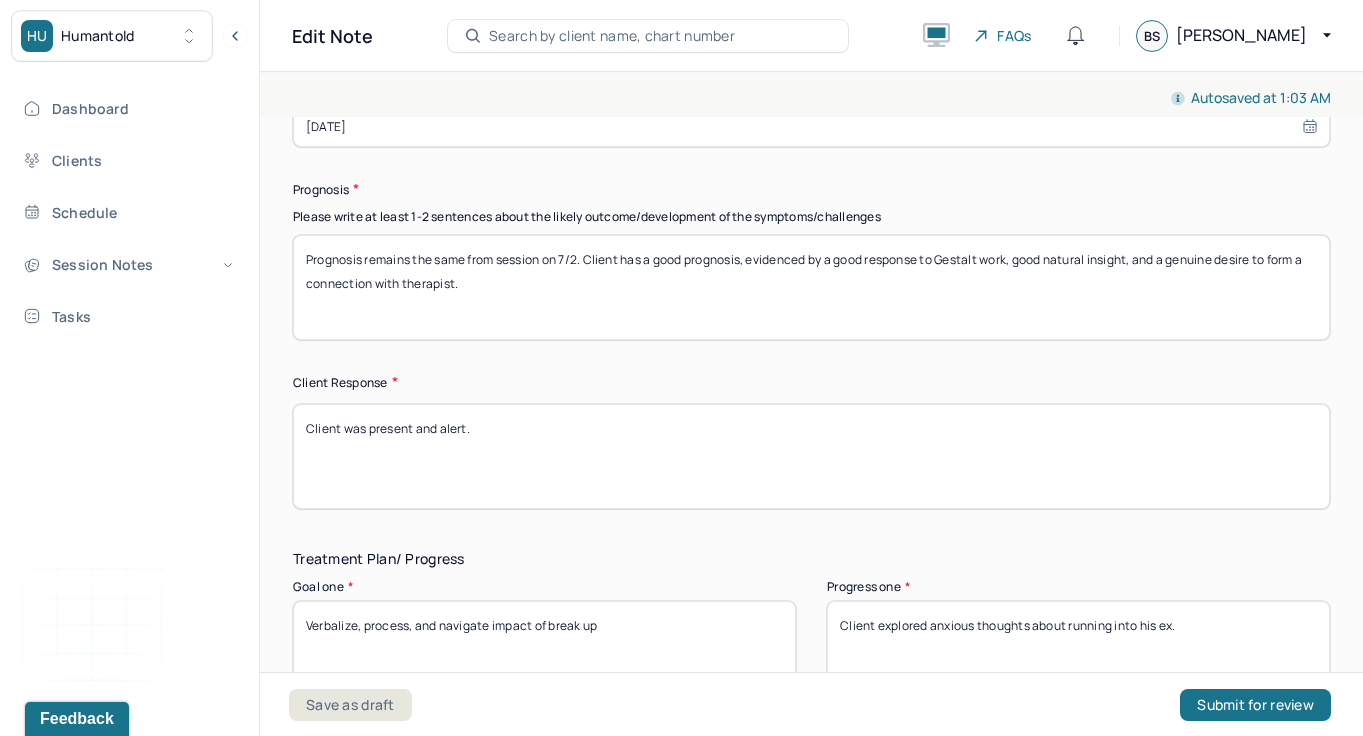 drag, startPoint x: 488, startPoint y: 428, endPoint x: 385, endPoint y: 428, distance: 103 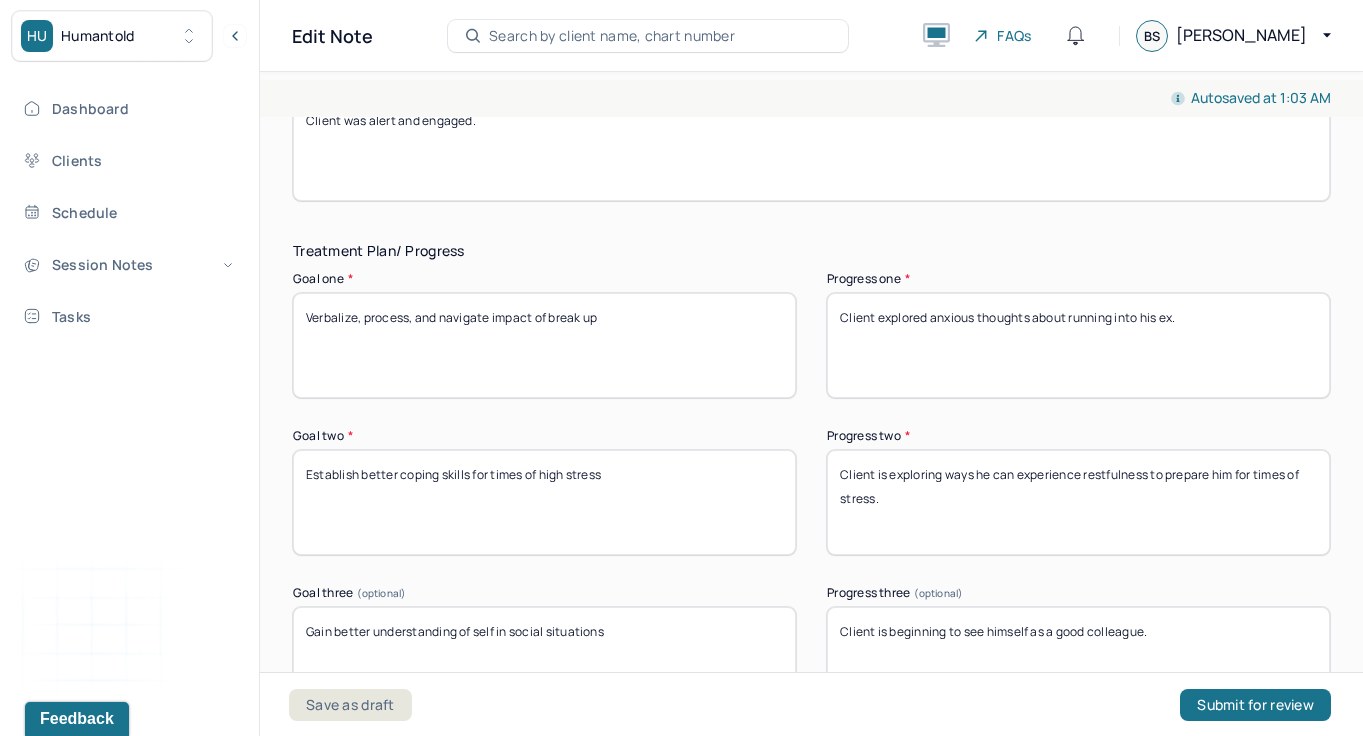 scroll, scrollTop: 2981, scrollLeft: 0, axis: vertical 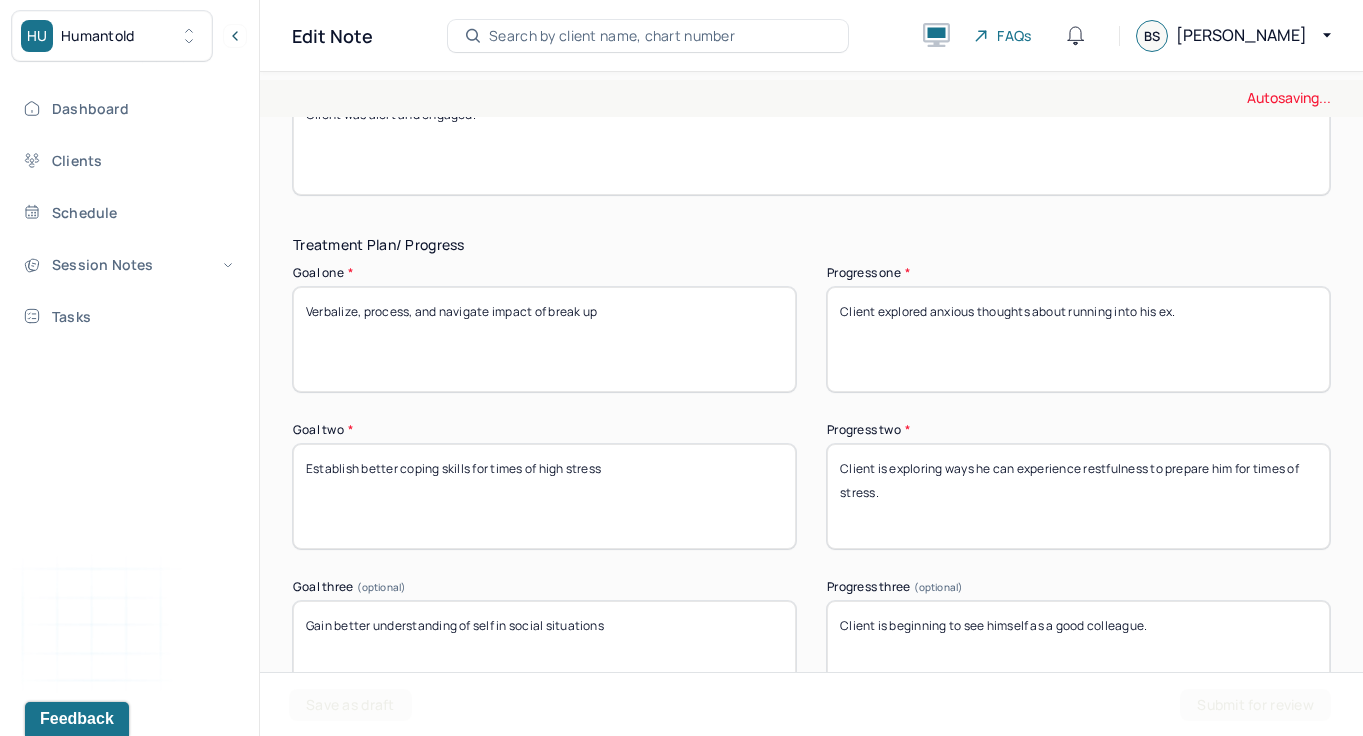 type on "Client was alert and engaged." 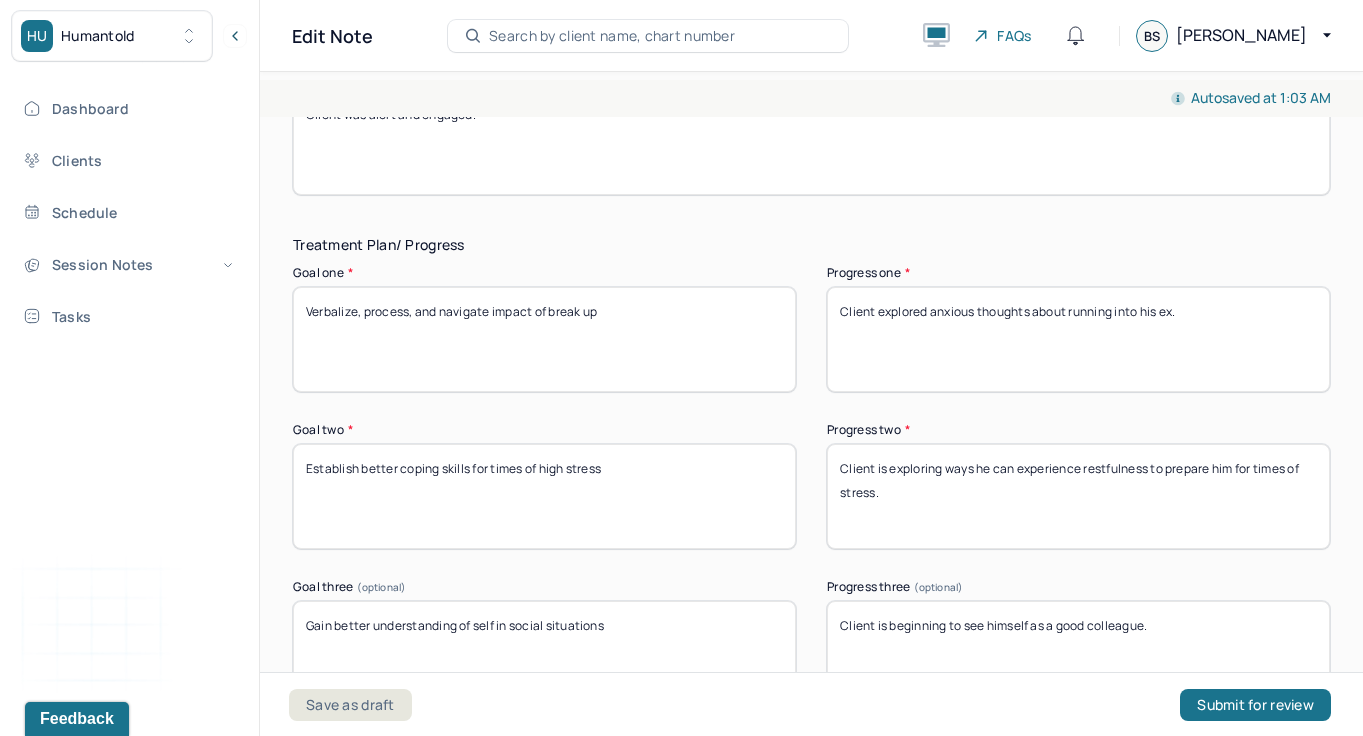 click on "Client explored anxious thoughts about running into his ex." at bounding box center (1078, 339) 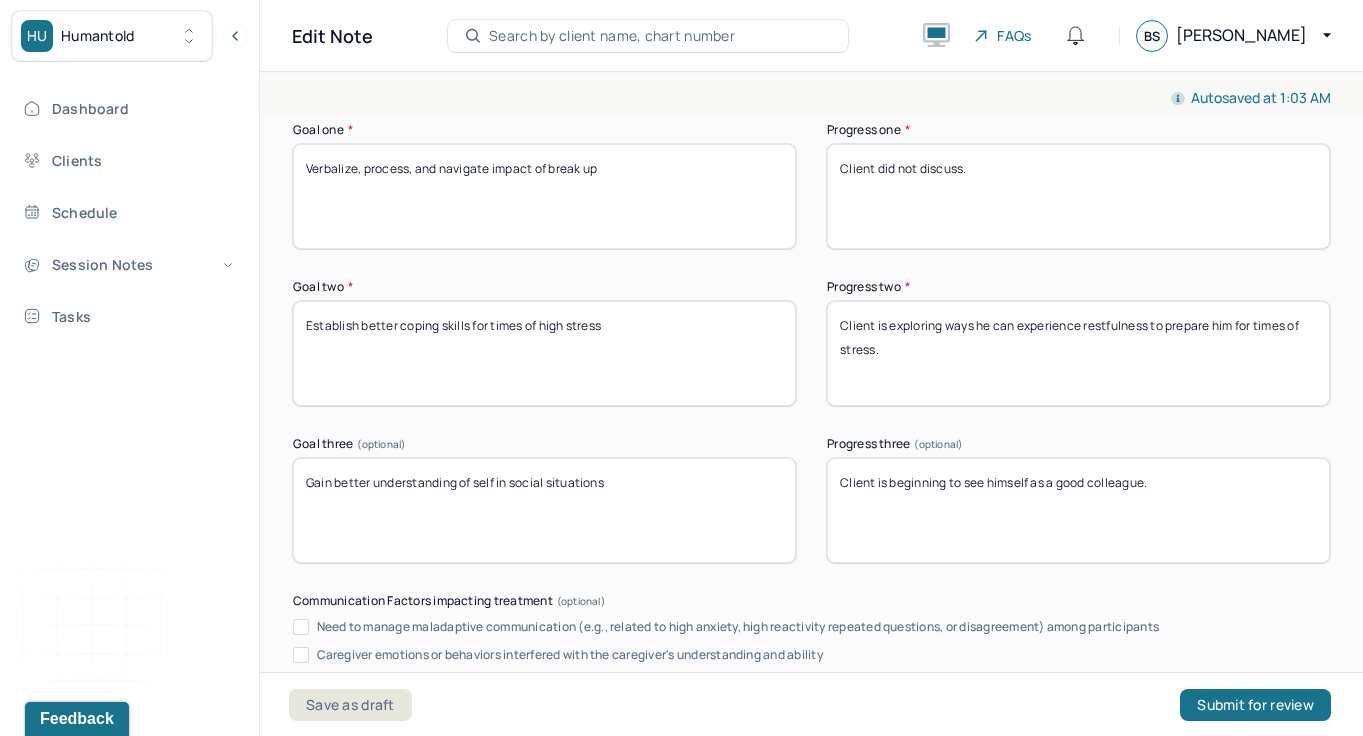 scroll, scrollTop: 3163, scrollLeft: 0, axis: vertical 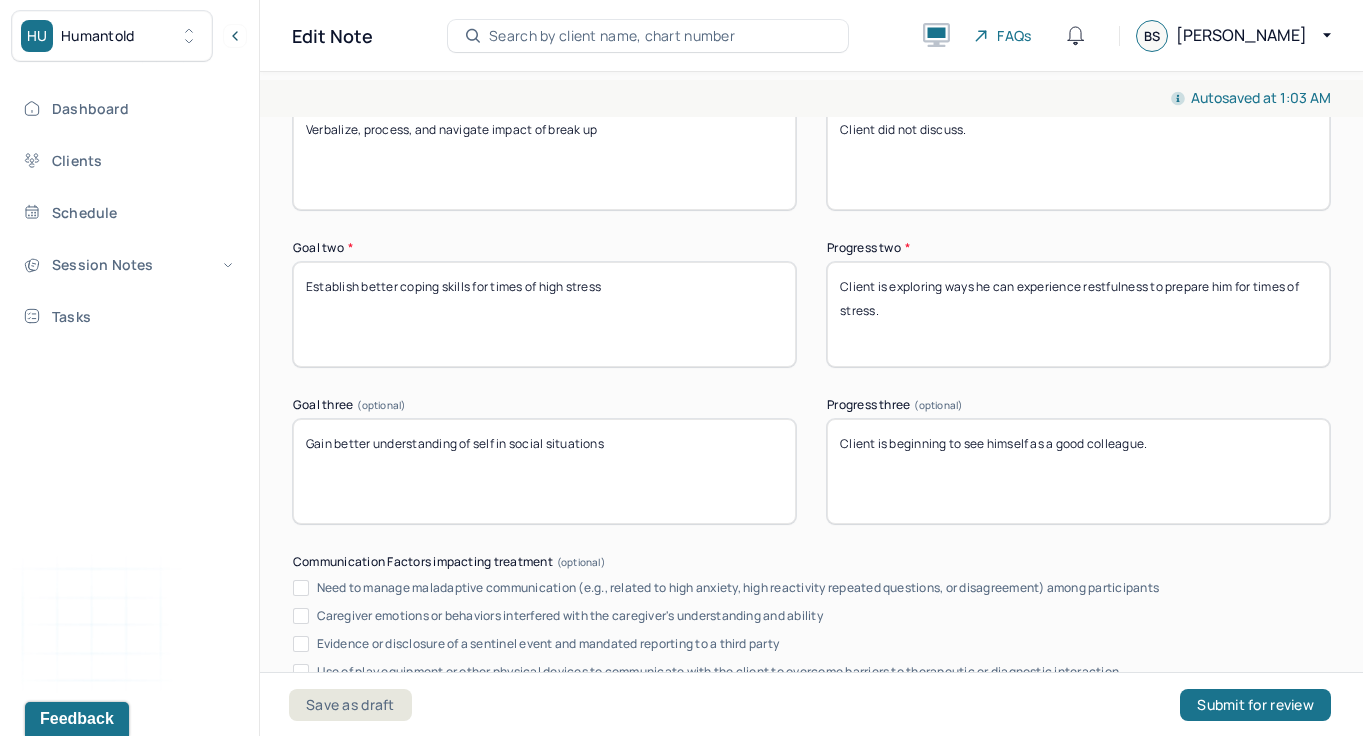 type on "Client did not discuss." 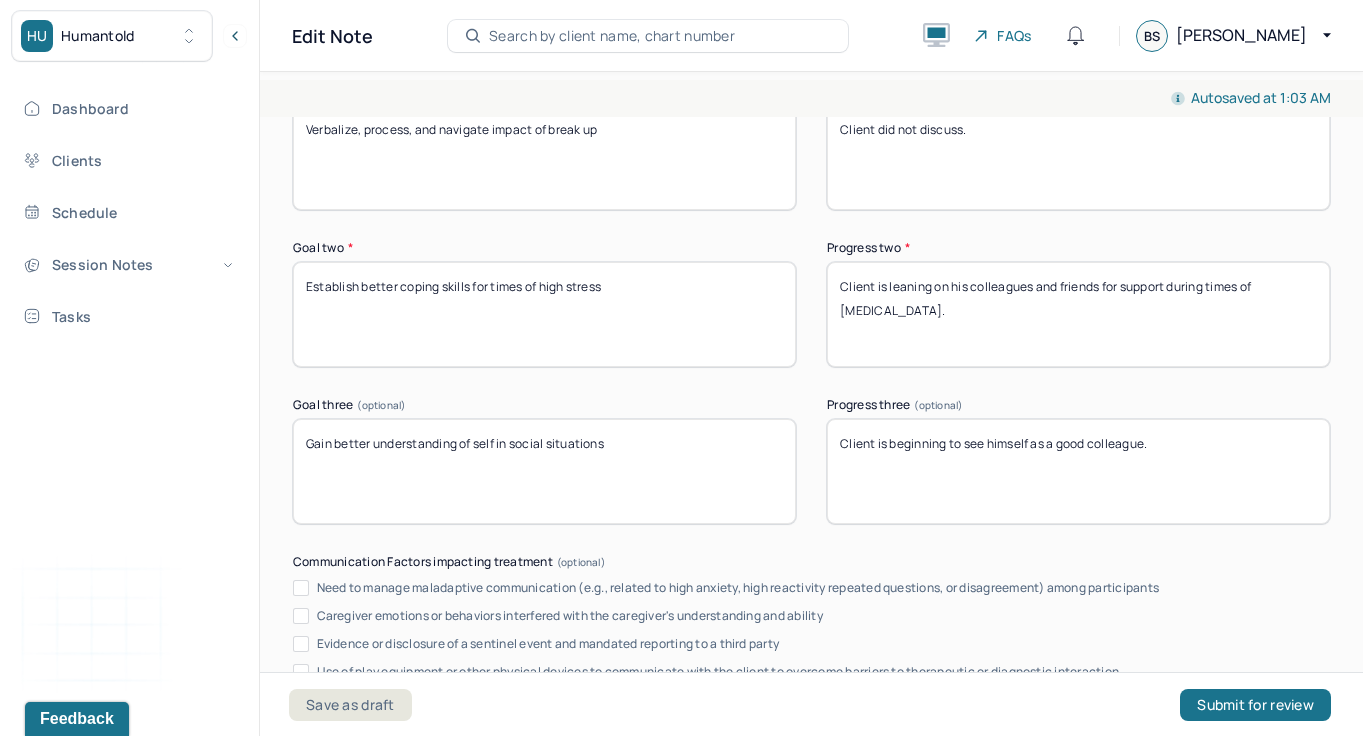 type on "Client is leaning on his colleagues and friends for support during times of [MEDICAL_DATA]." 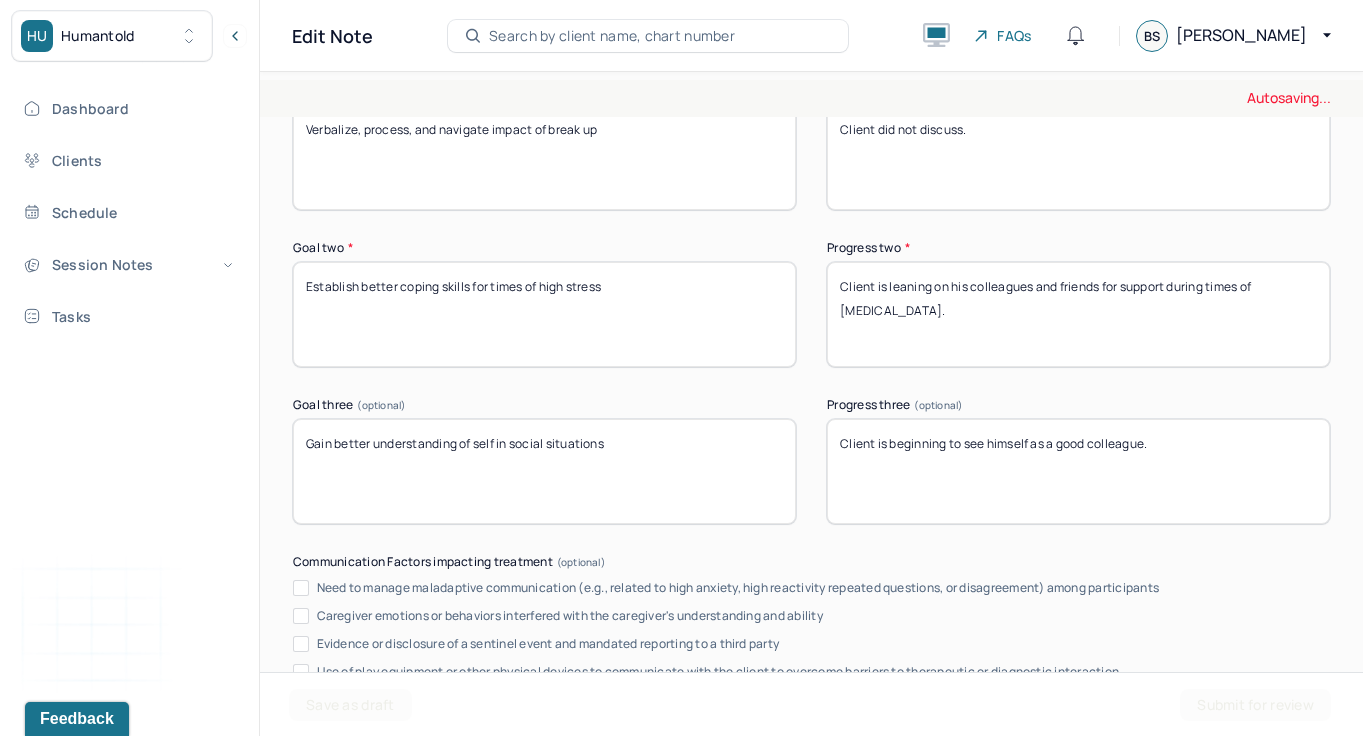 click on "Client is beginning to see himself as a good colleague." at bounding box center (1078, 471) 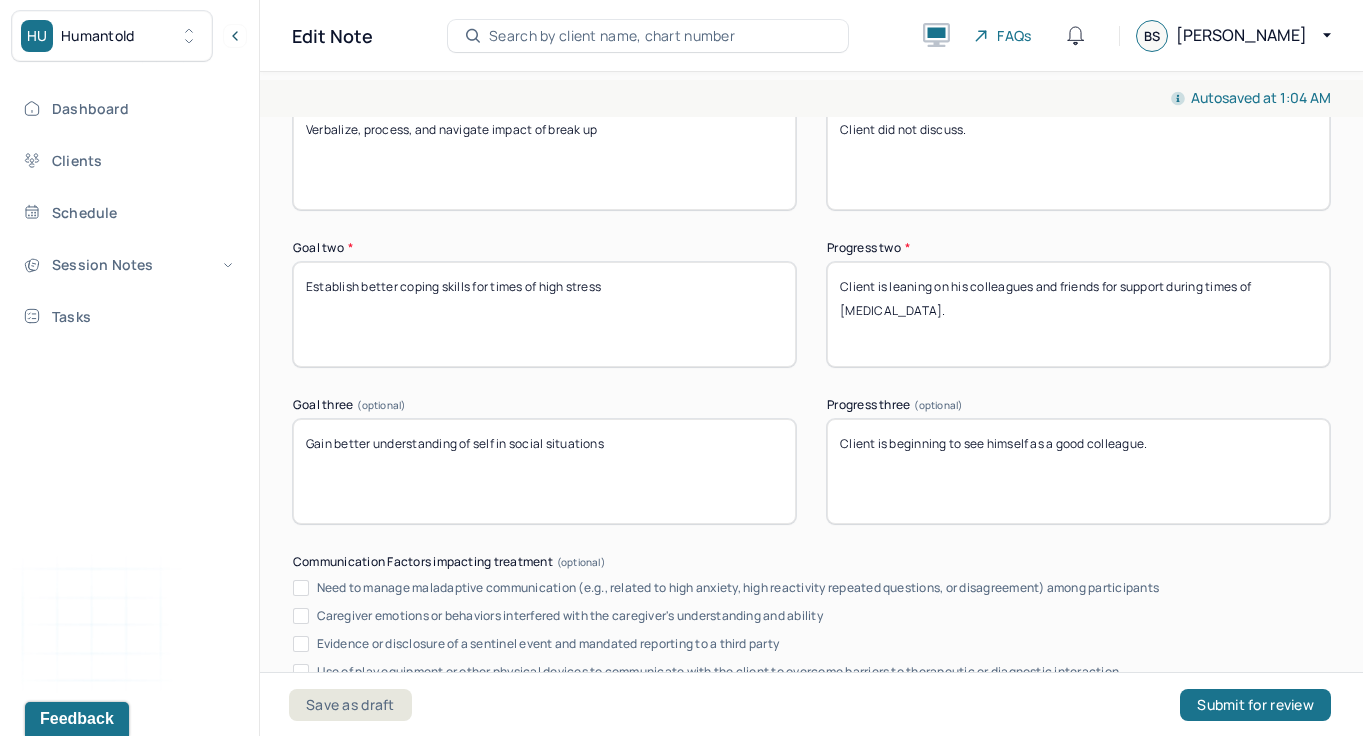type on "=" 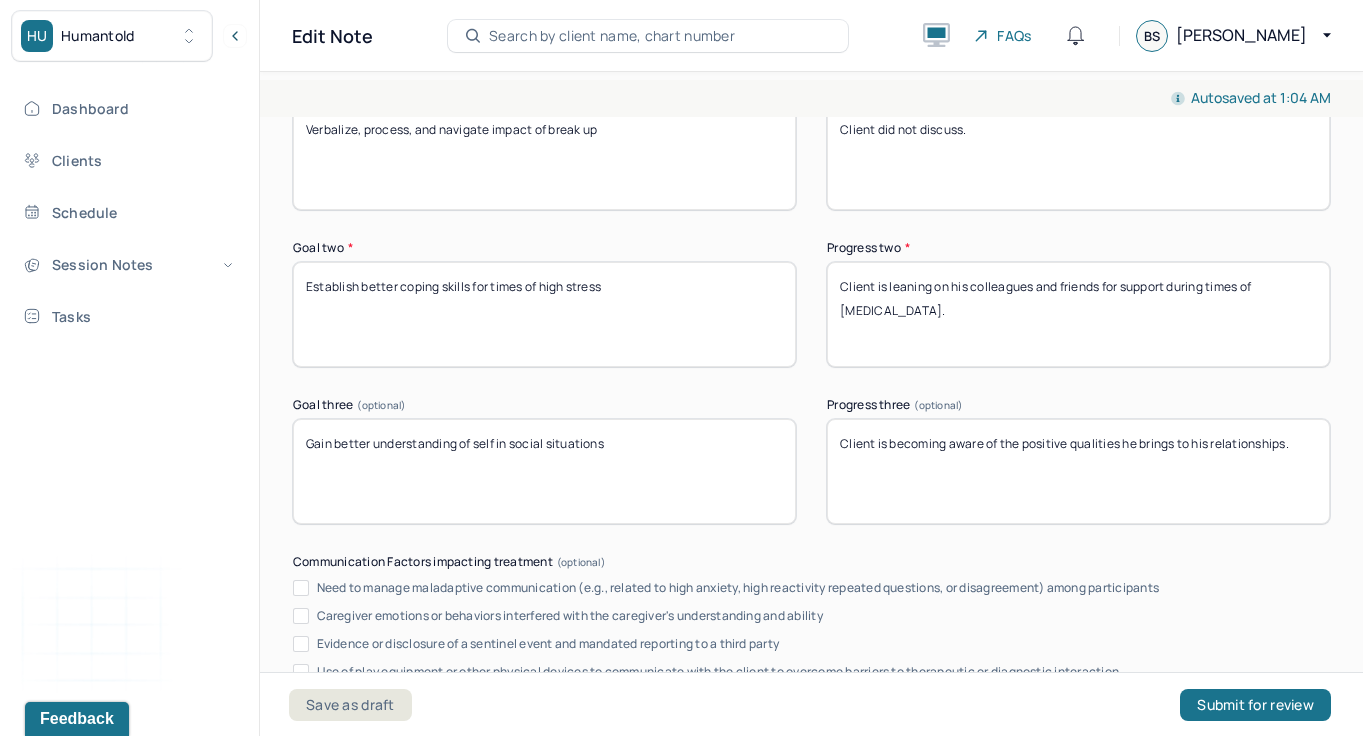 scroll, scrollTop: 3670, scrollLeft: 0, axis: vertical 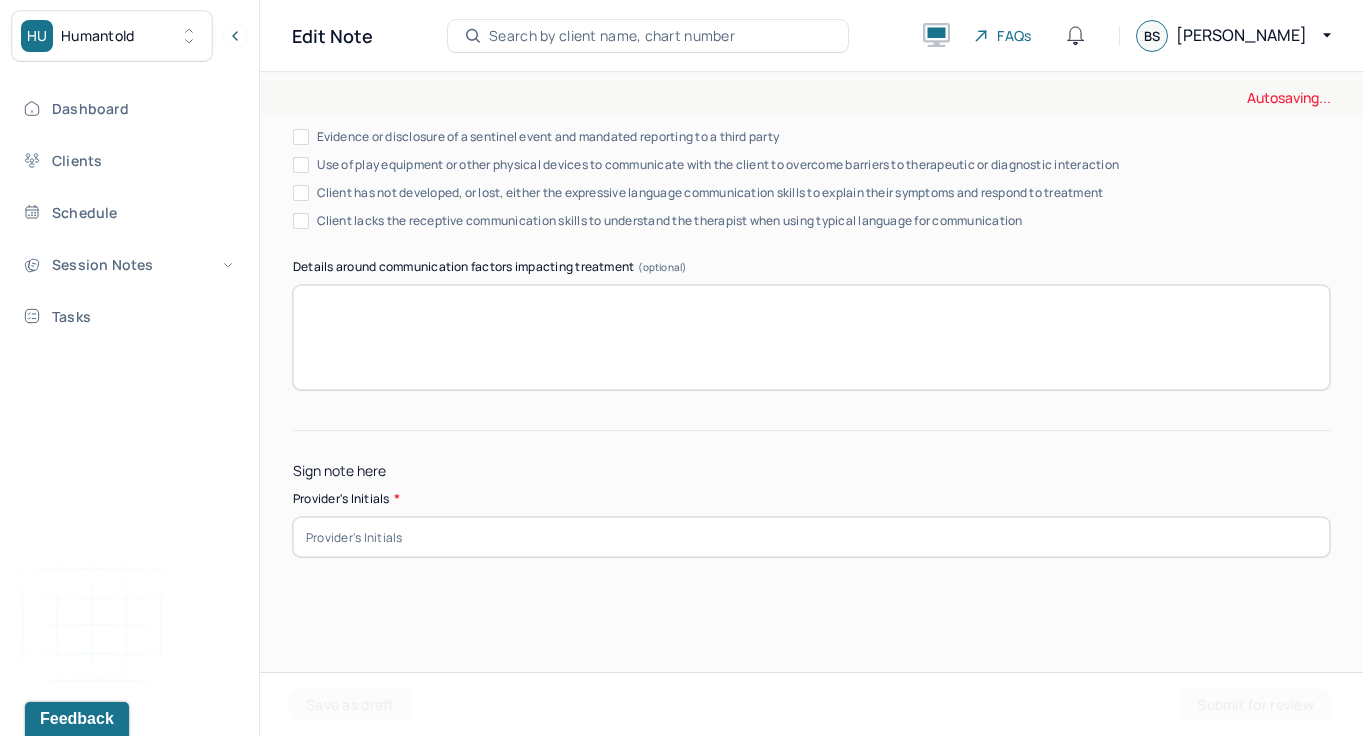 type on "Client is becoming aware of the positive qualities he brings to his relationships." 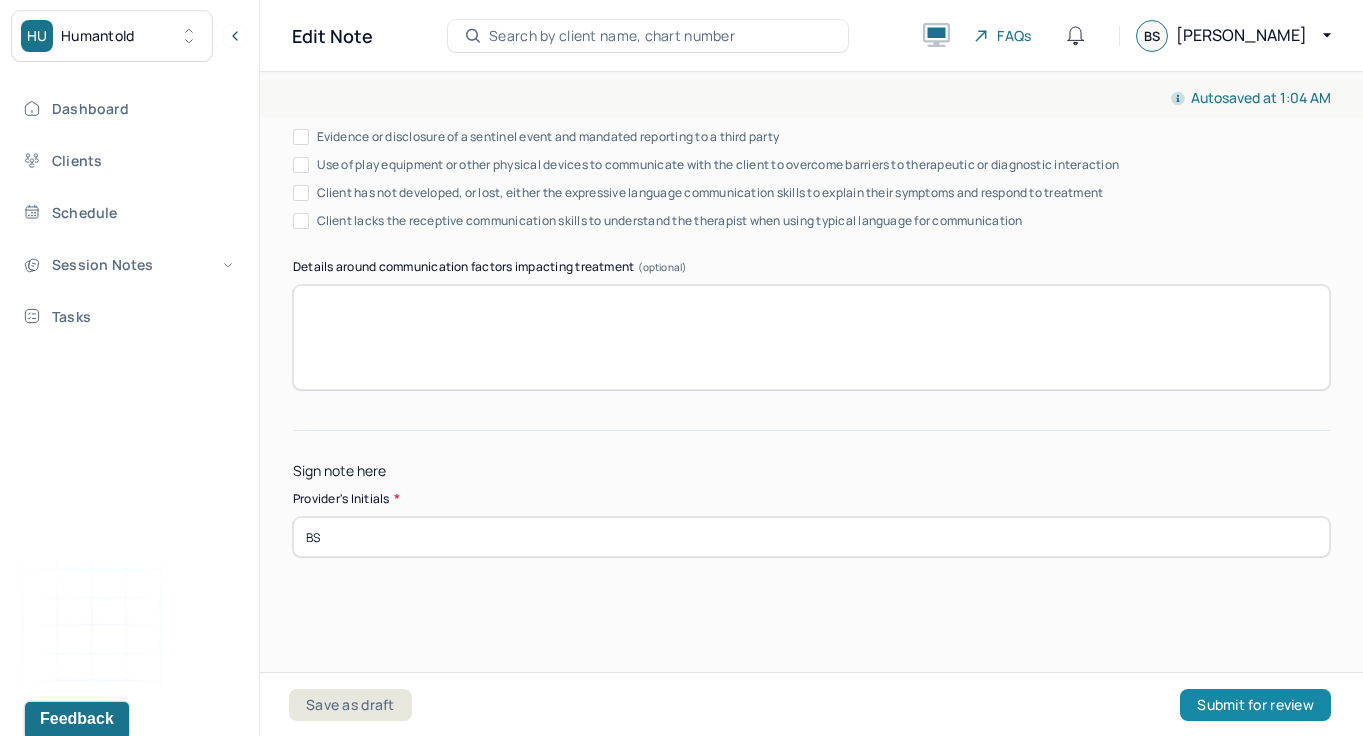 type on "BS" 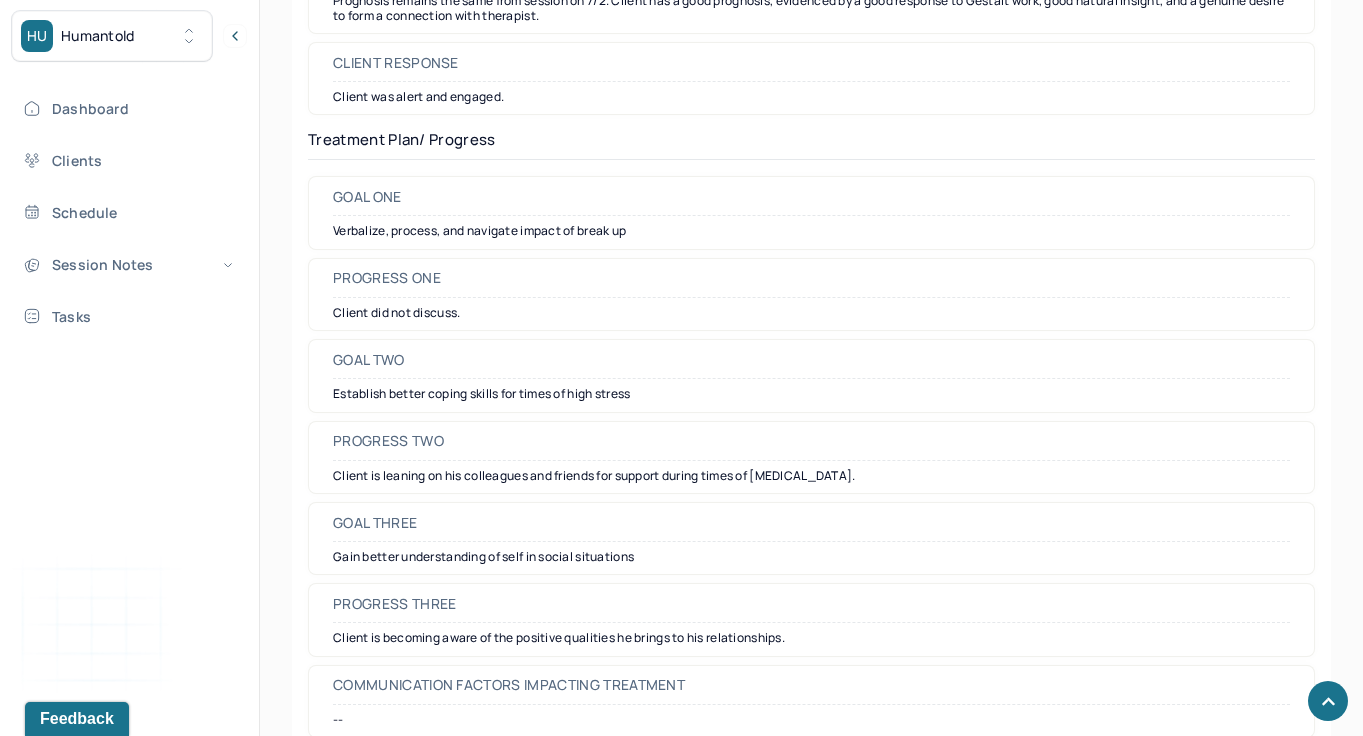 scroll, scrollTop: 2919, scrollLeft: 0, axis: vertical 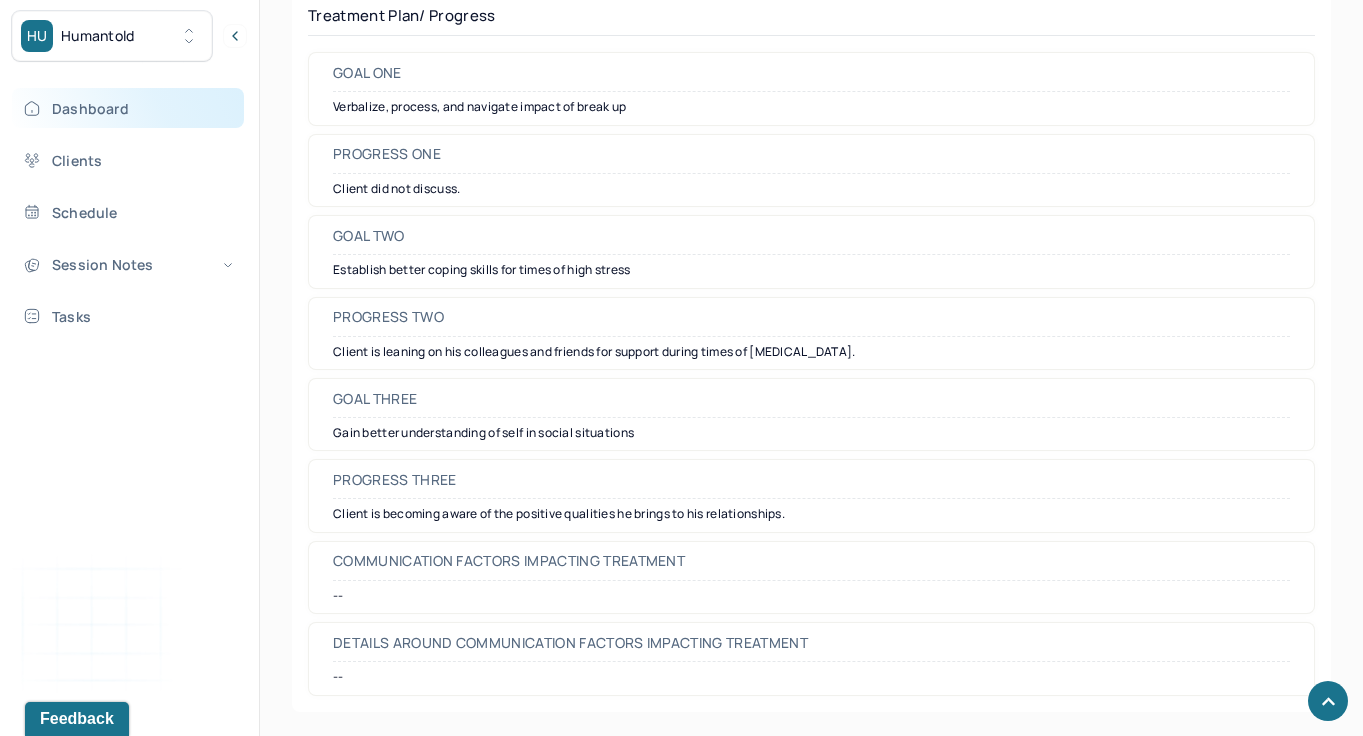 click on "Dashboard" at bounding box center [128, 108] 